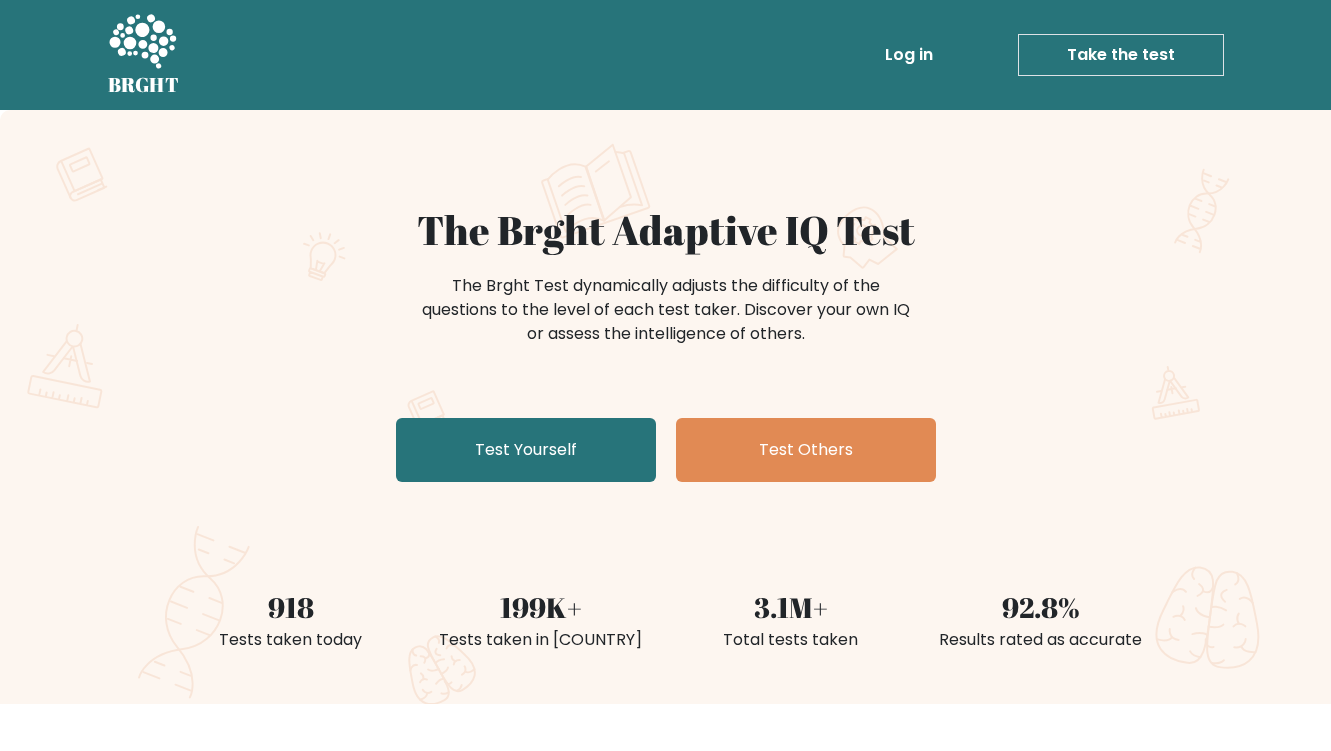 scroll, scrollTop: 0, scrollLeft: 0, axis: both 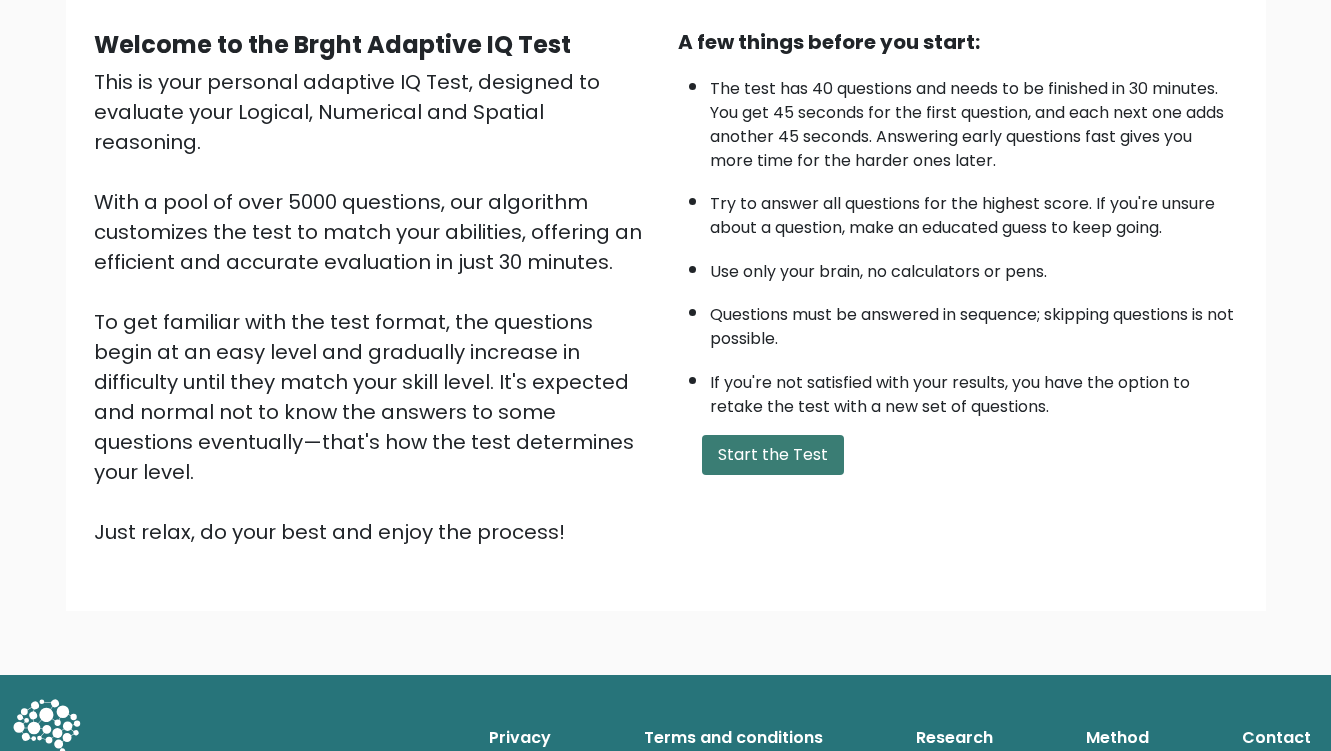 click on "Start the Test" at bounding box center (773, 455) 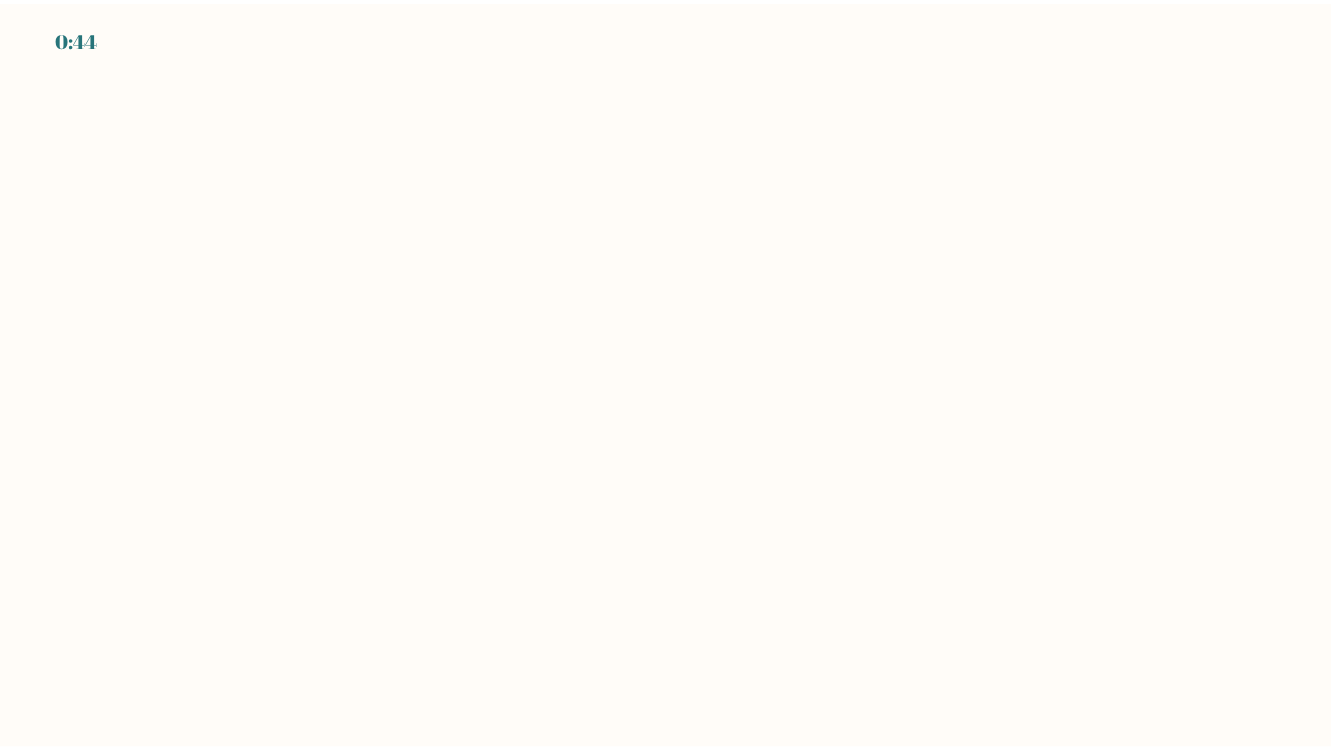 scroll, scrollTop: 0, scrollLeft: 0, axis: both 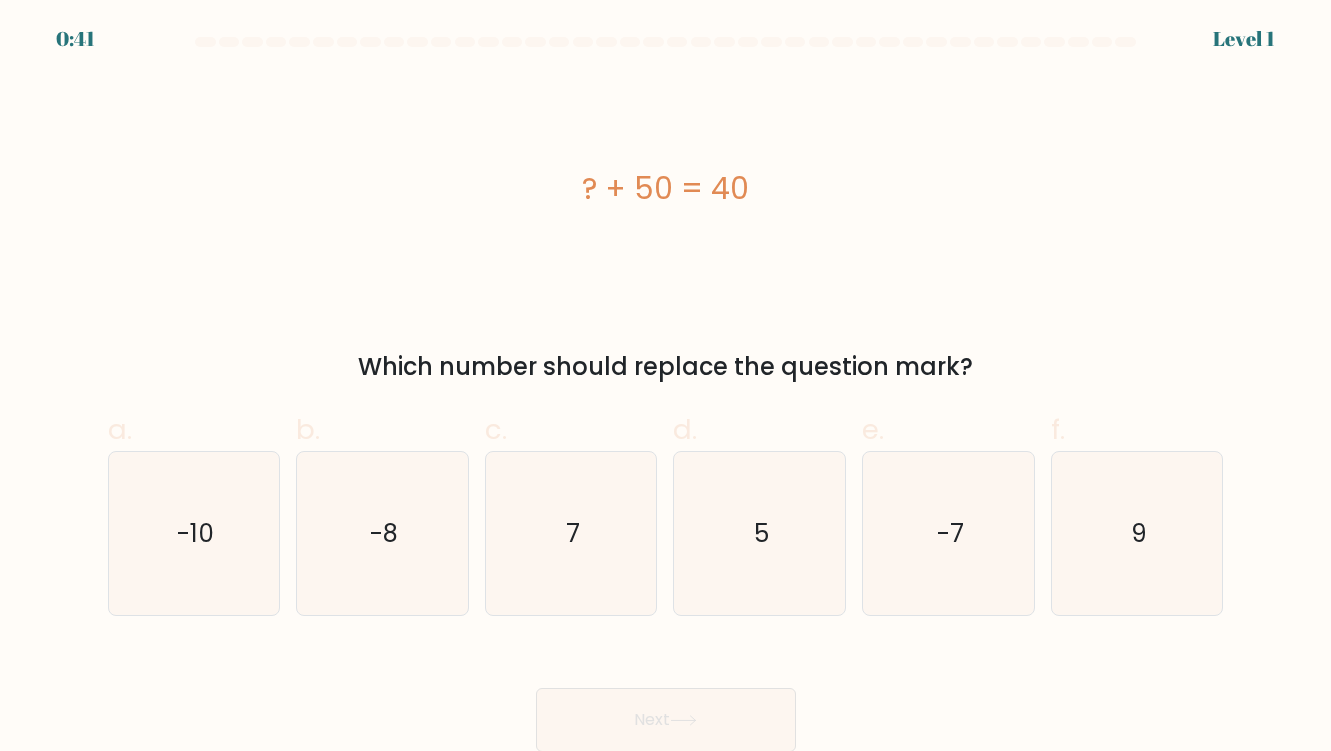 drag, startPoint x: 587, startPoint y: 185, endPoint x: 805, endPoint y: 189, distance: 218.0367 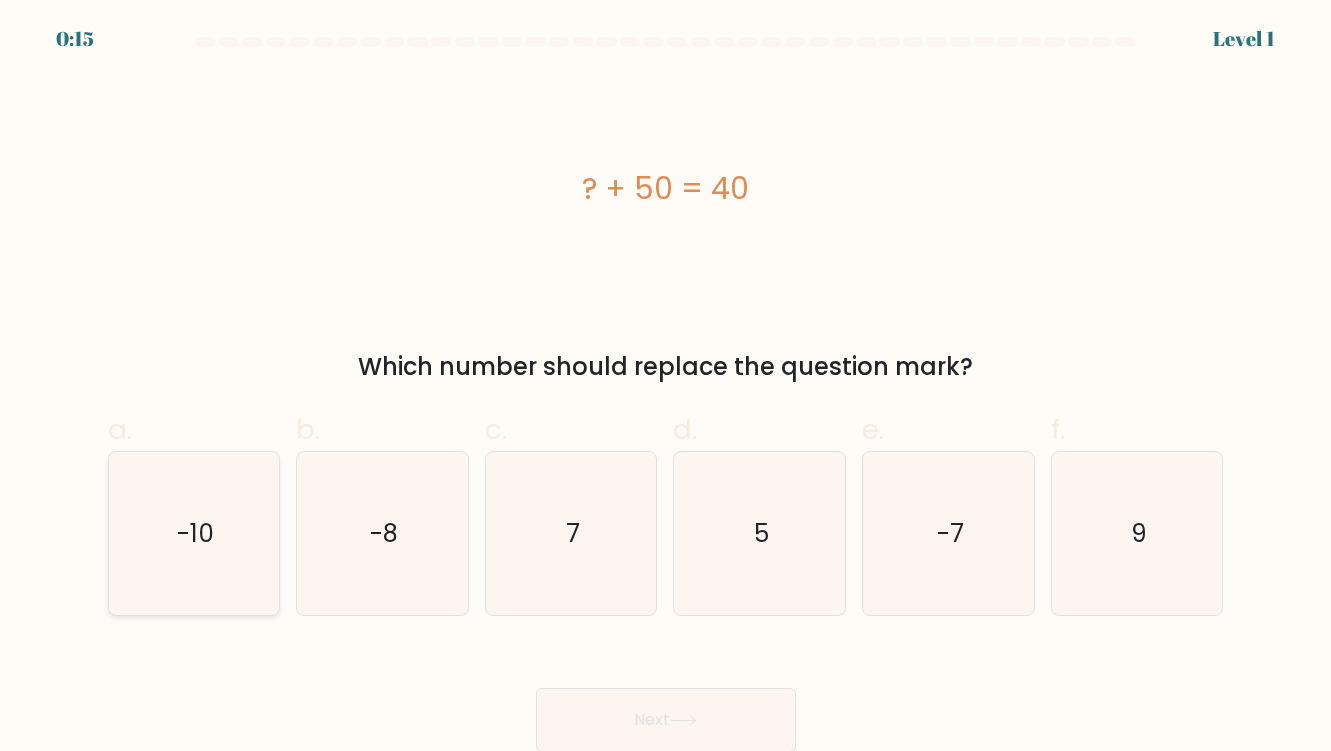 click on "-10" 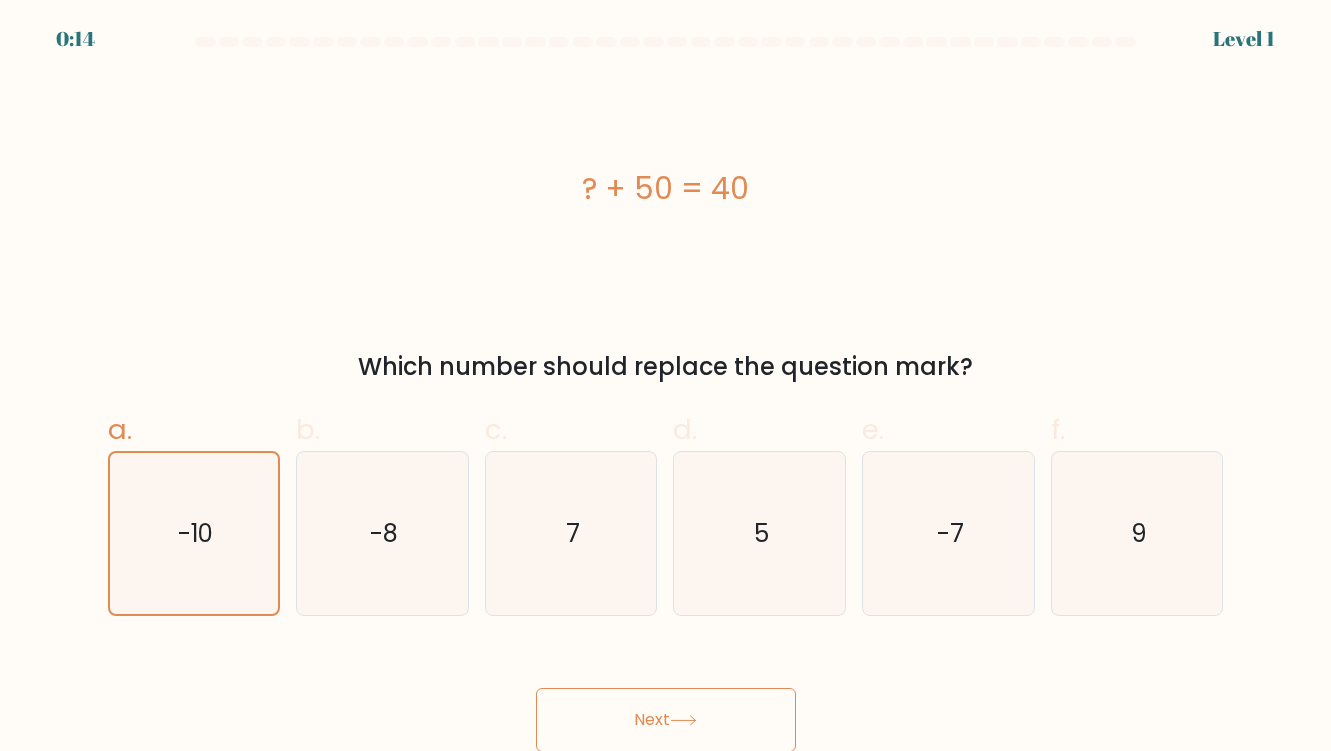 click on "Next" at bounding box center [666, 720] 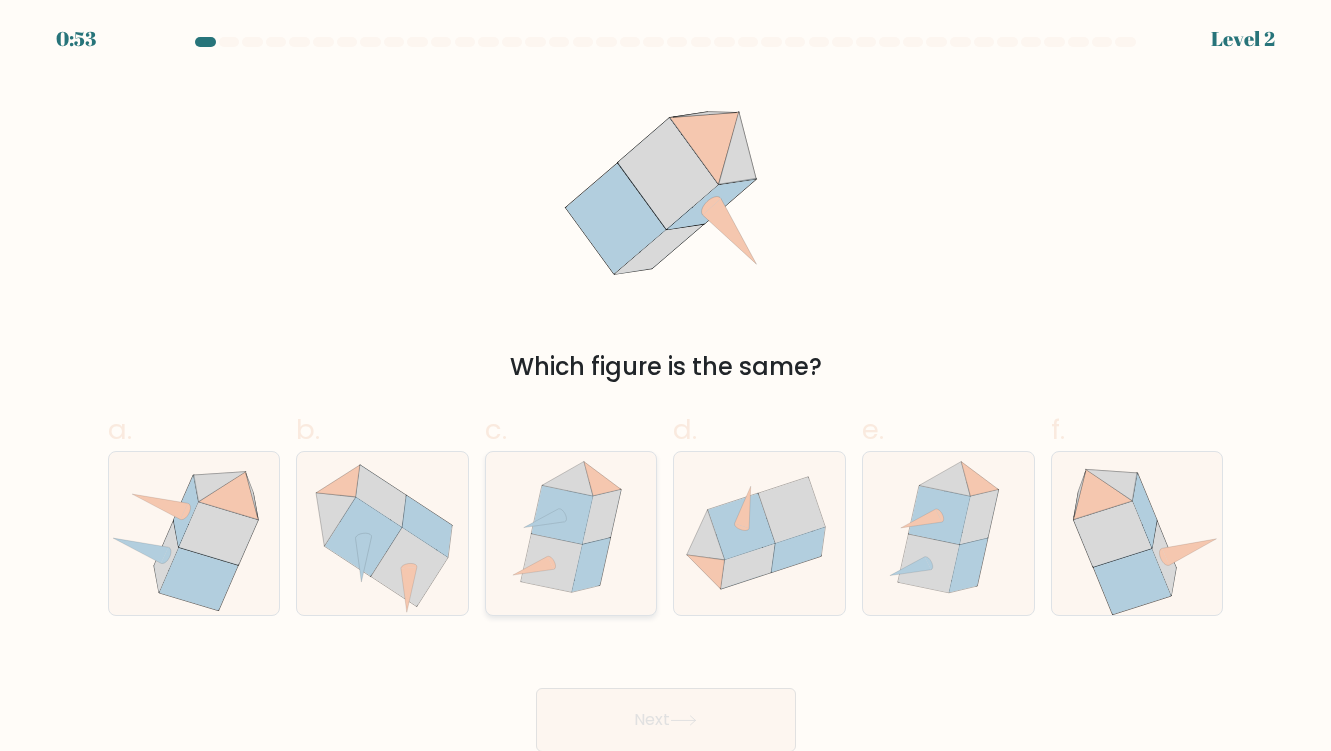 scroll, scrollTop: 2, scrollLeft: 0, axis: vertical 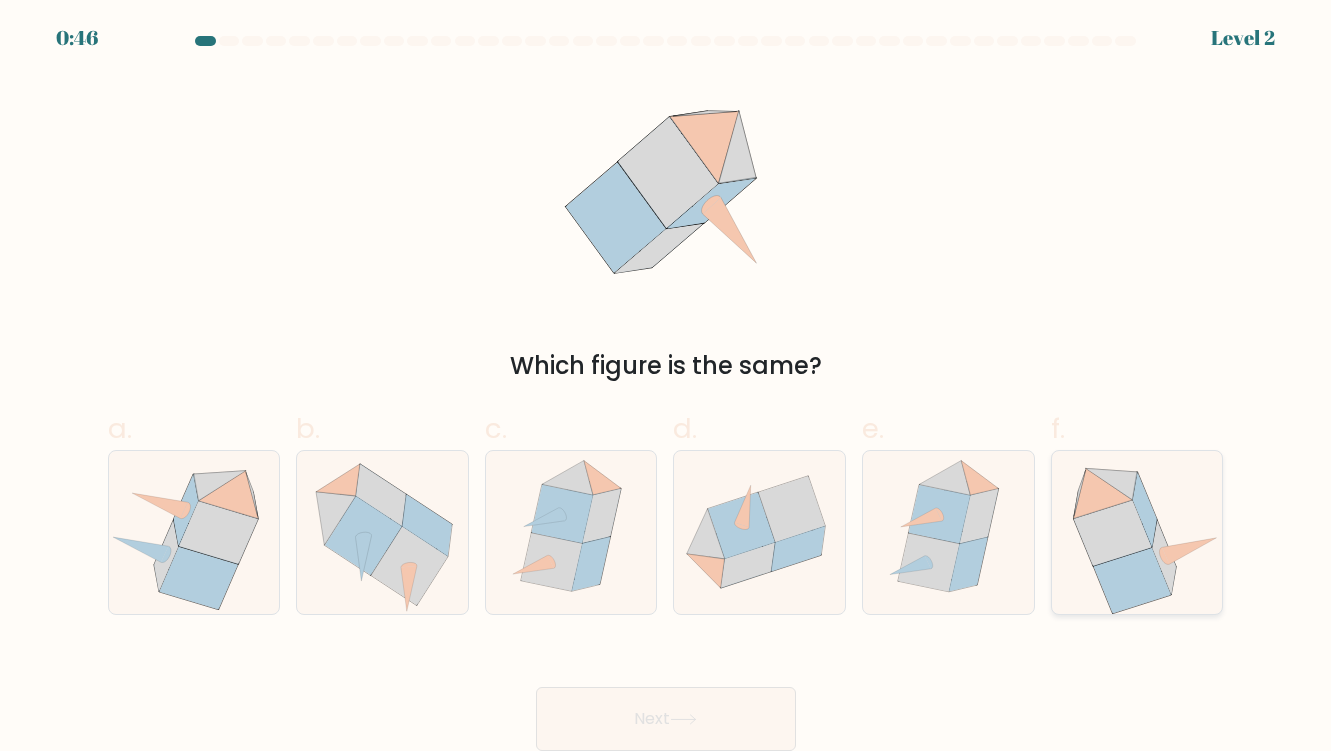click 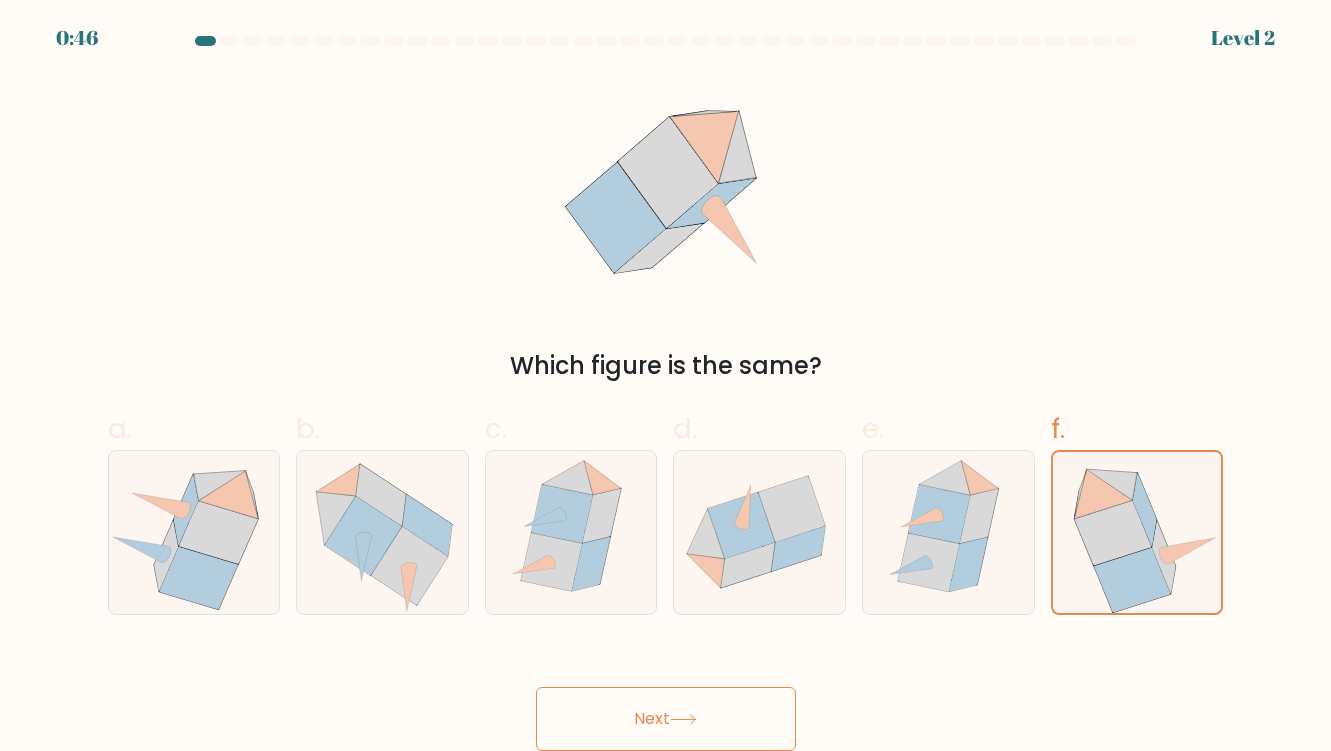 click on "Next" at bounding box center (666, 719) 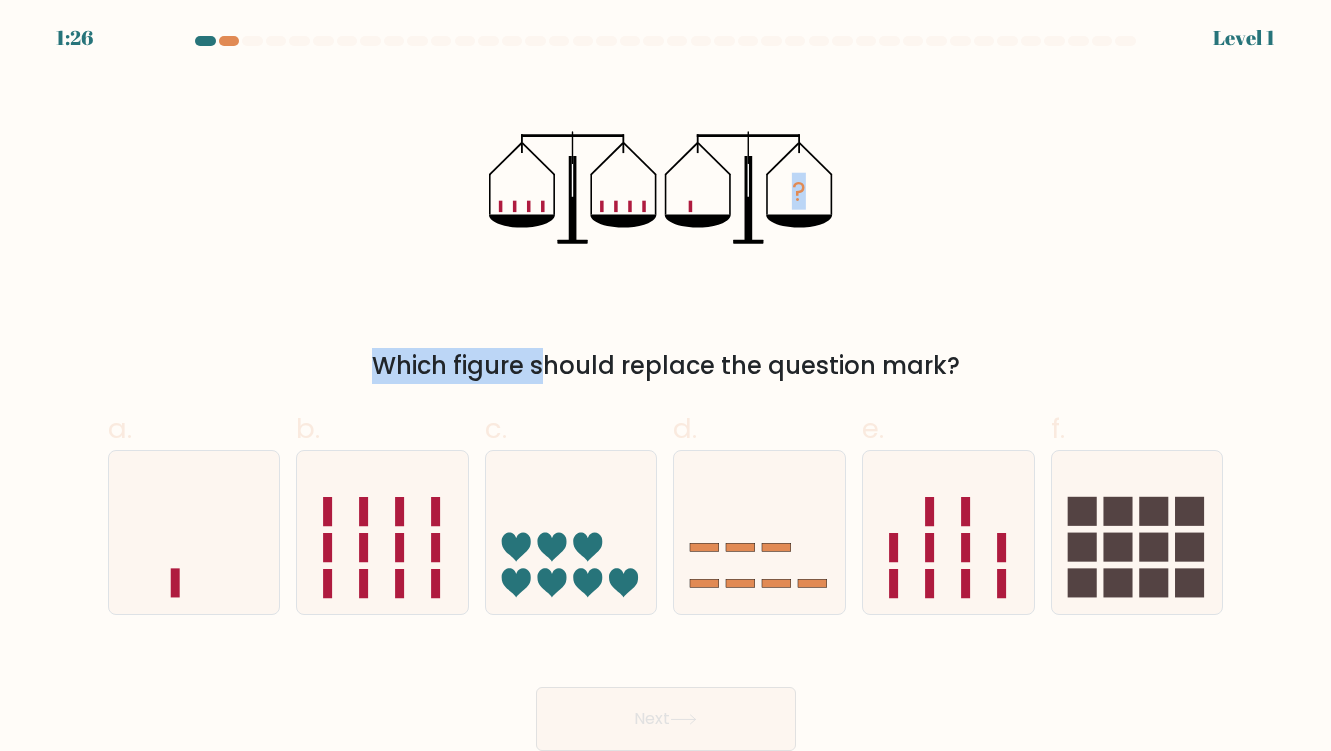 drag, startPoint x: 450, startPoint y: 138, endPoint x: 836, endPoint y: 300, distance: 418.61676 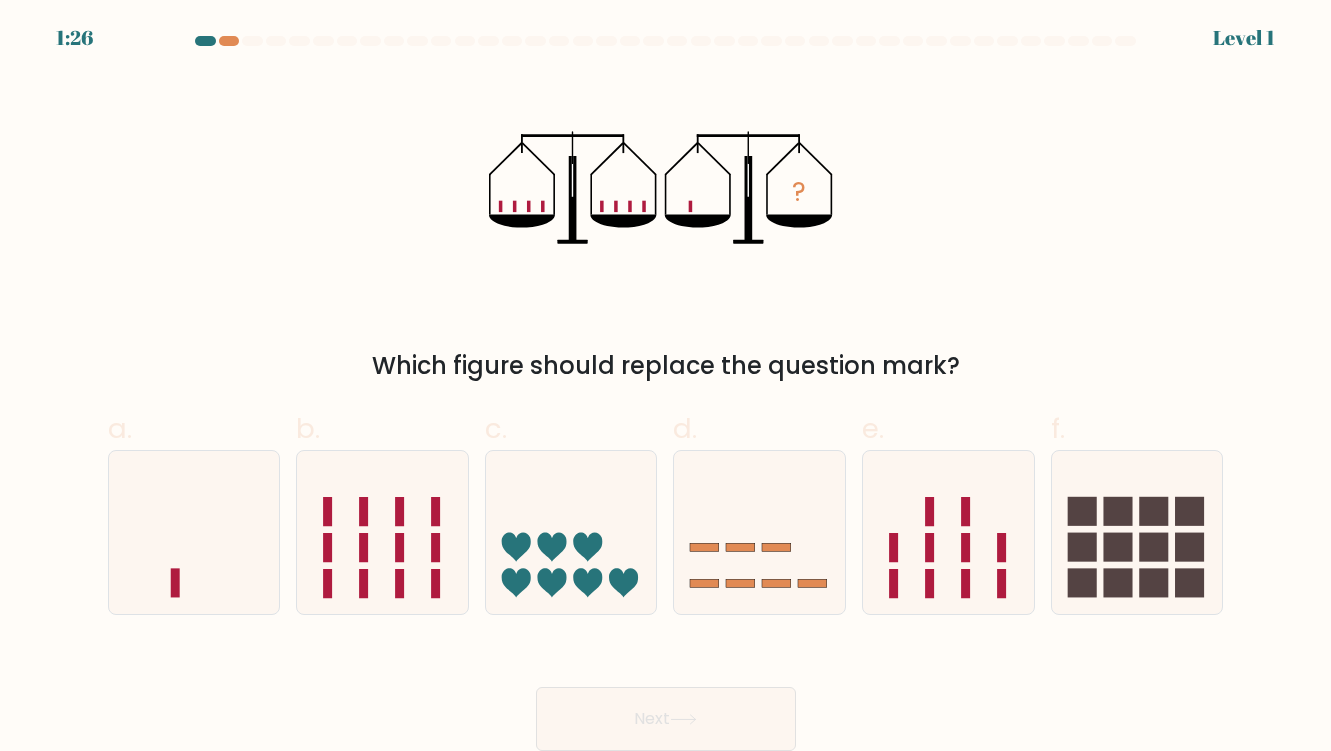 click on "?
Which figure should replace the question mark?" at bounding box center [666, 229] 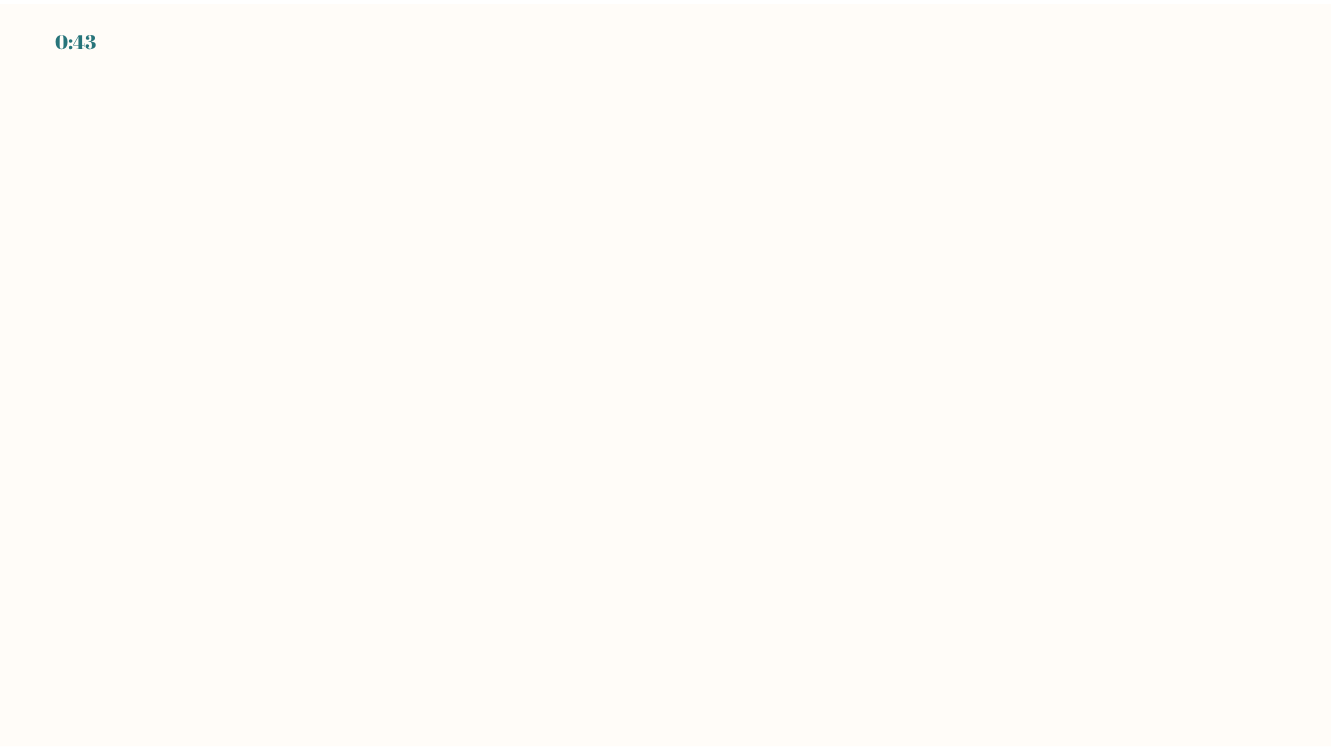 scroll, scrollTop: 0, scrollLeft: 0, axis: both 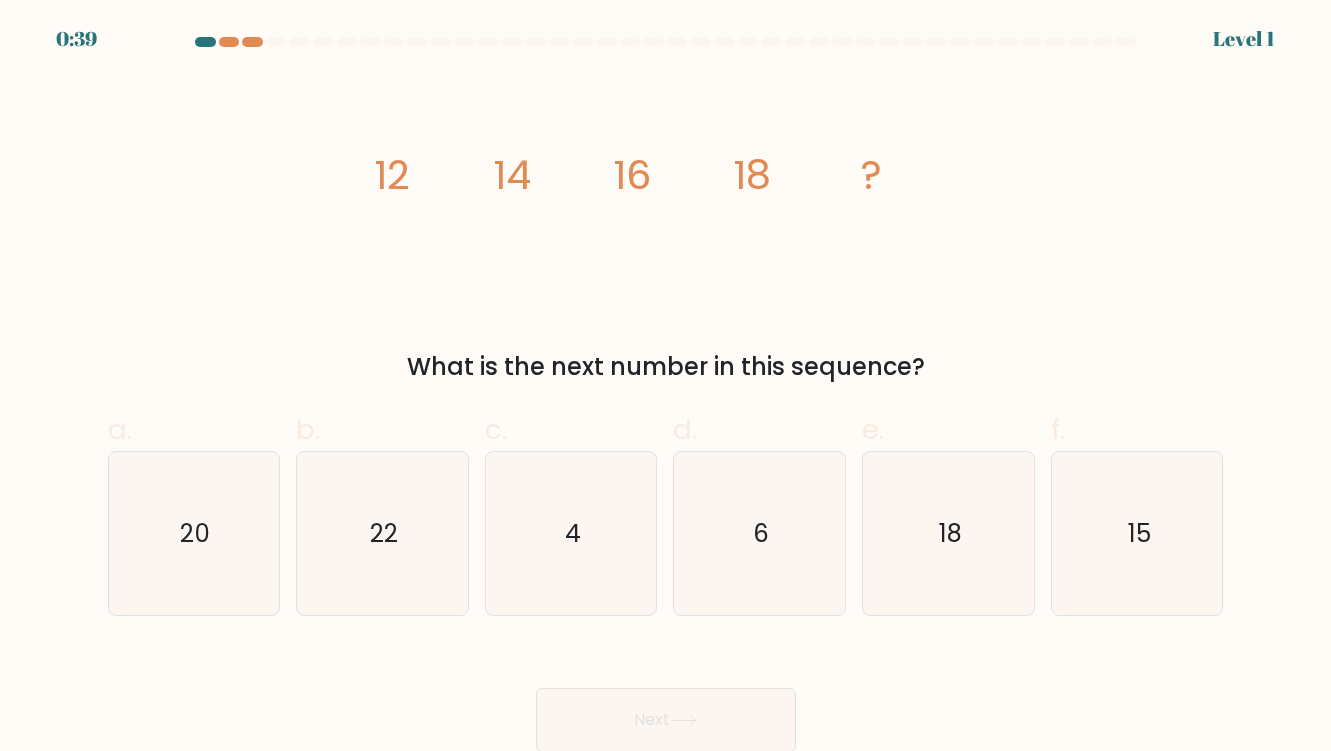 drag, startPoint x: 331, startPoint y: 167, endPoint x: 695, endPoint y: 238, distance: 370.8598 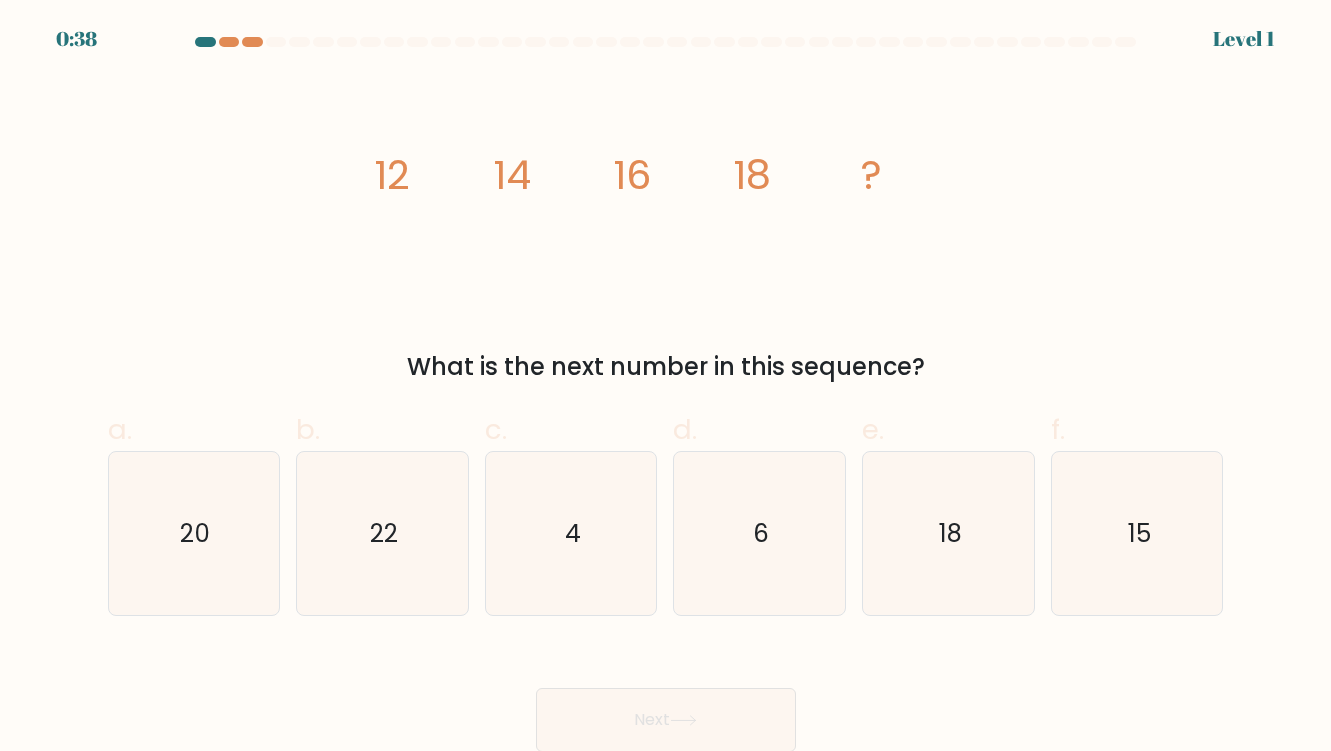 drag, startPoint x: 367, startPoint y: 170, endPoint x: 940, endPoint y: 262, distance: 580.3387 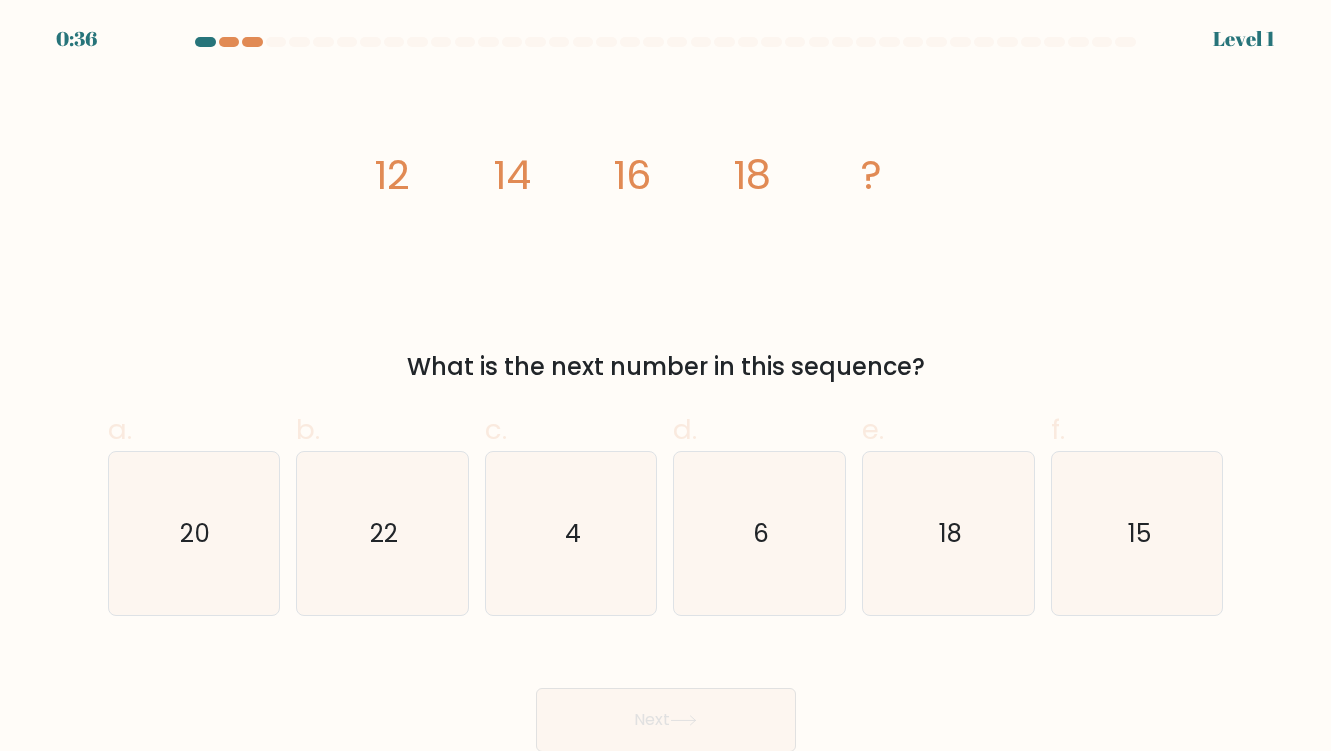 drag, startPoint x: 371, startPoint y: 173, endPoint x: 837, endPoint y: 221, distance: 468.46558 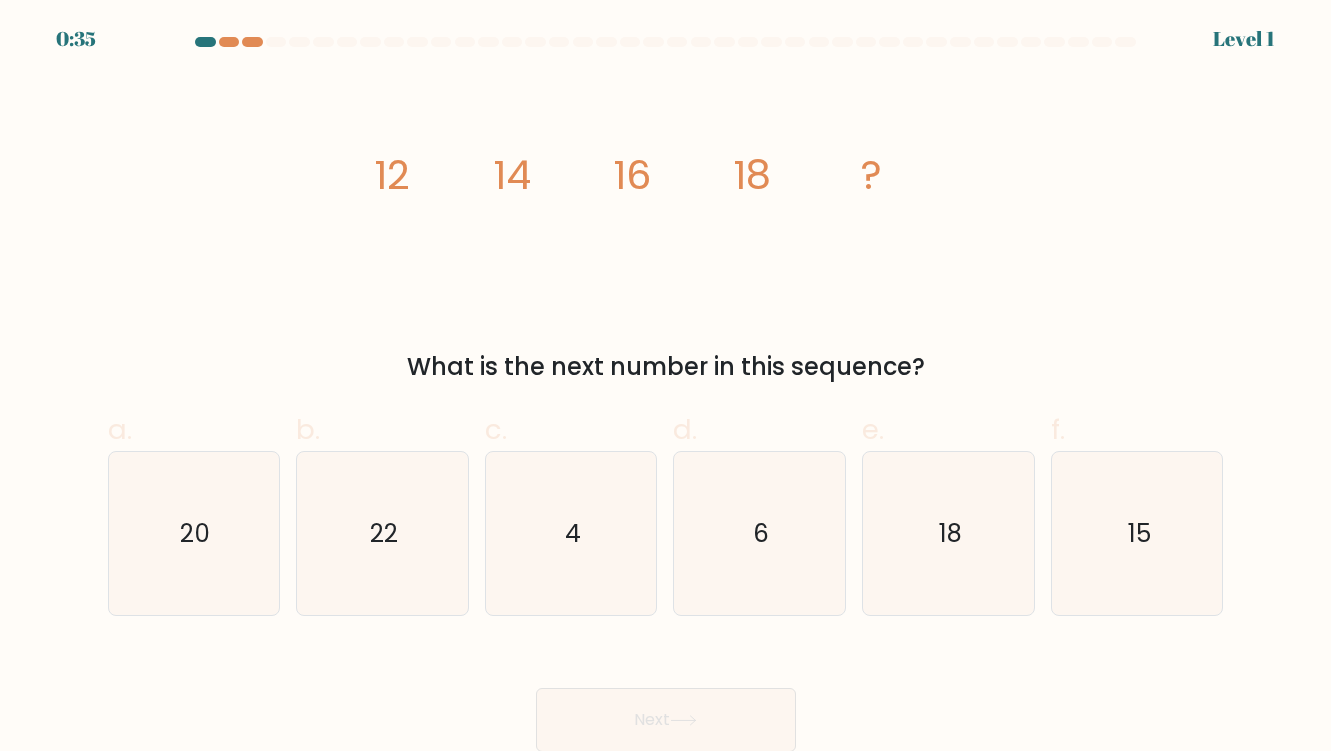 click on "What is the next number in this sequence?" at bounding box center (666, 367) 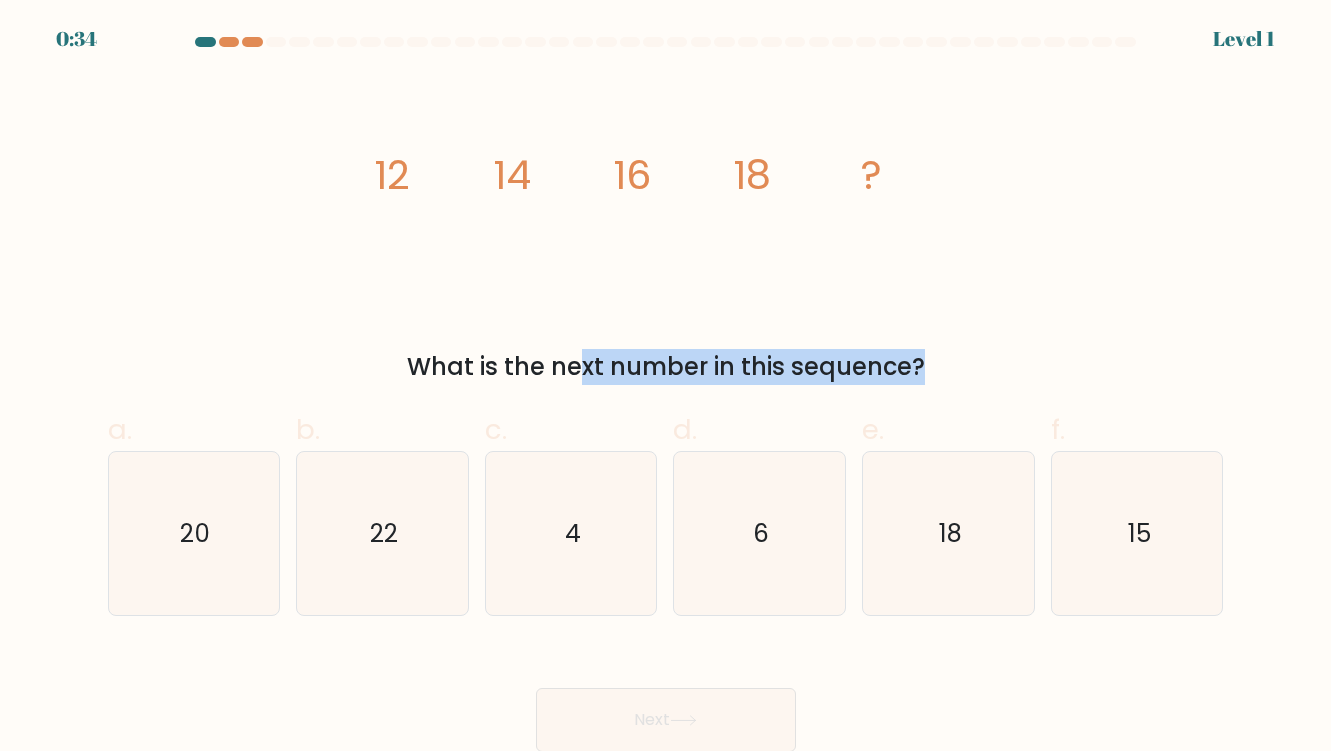 click on "What is the next number in this sequence?" at bounding box center (666, 367) 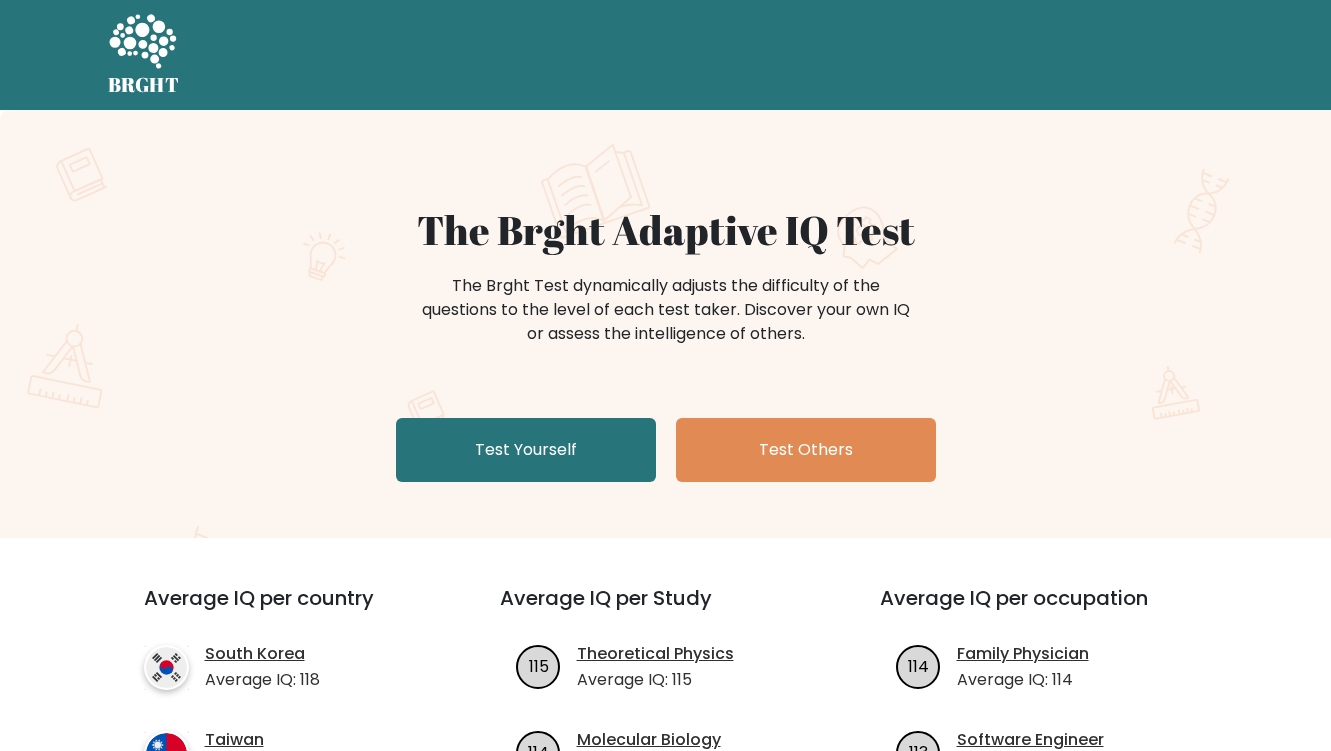 scroll, scrollTop: 0, scrollLeft: 0, axis: both 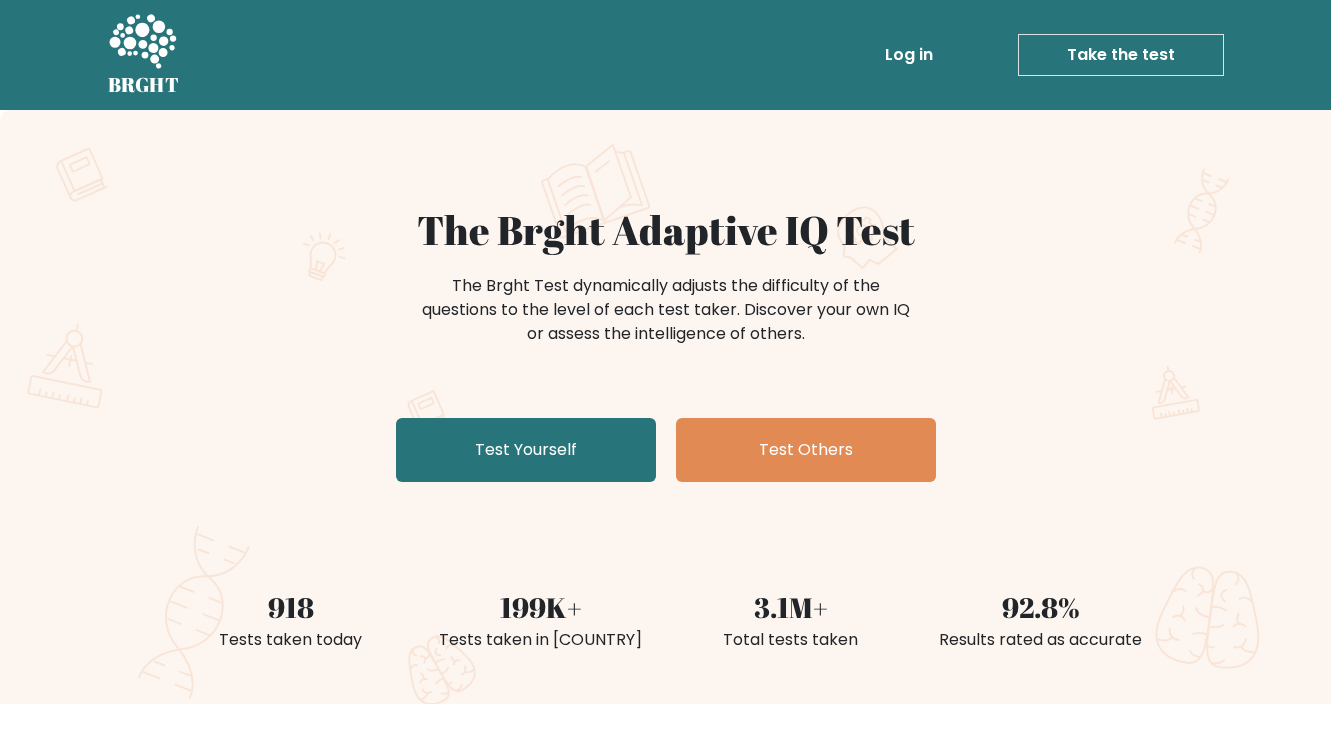 click on "Take the test" at bounding box center (1121, 55) 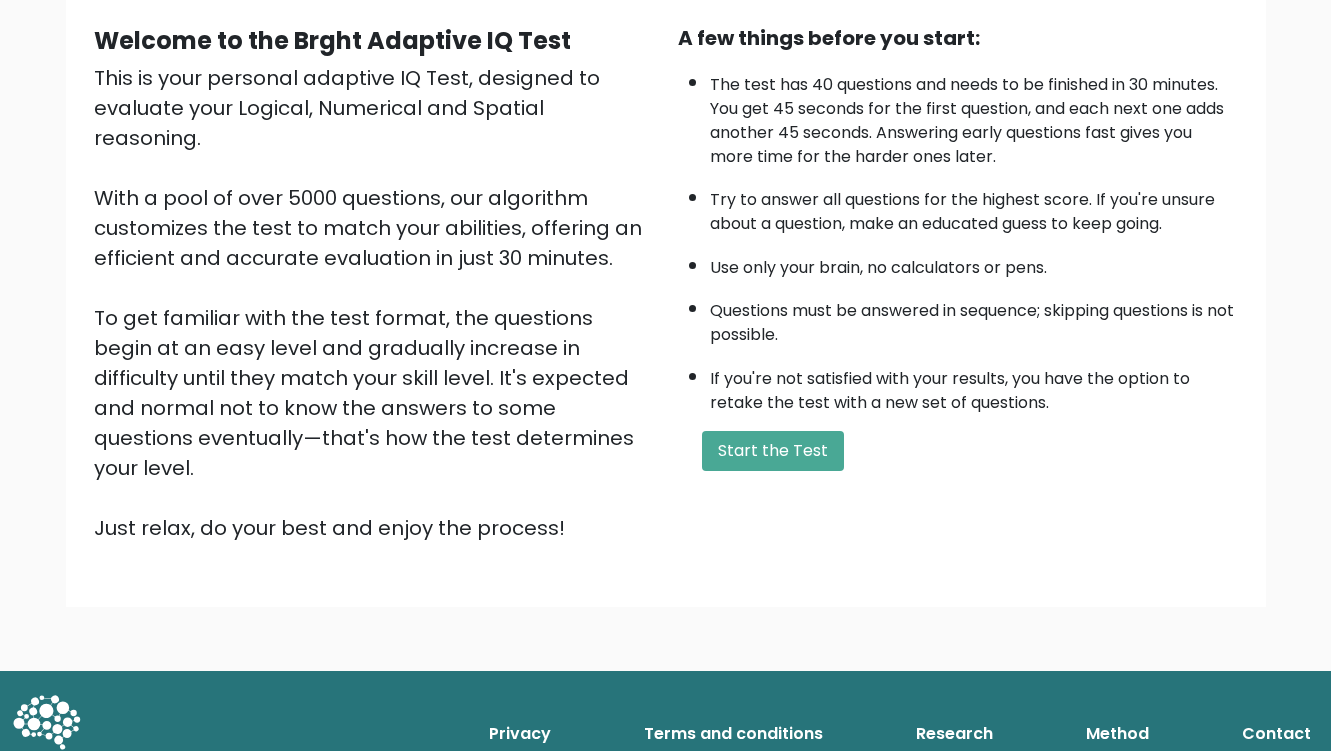 scroll, scrollTop: 0, scrollLeft: 0, axis: both 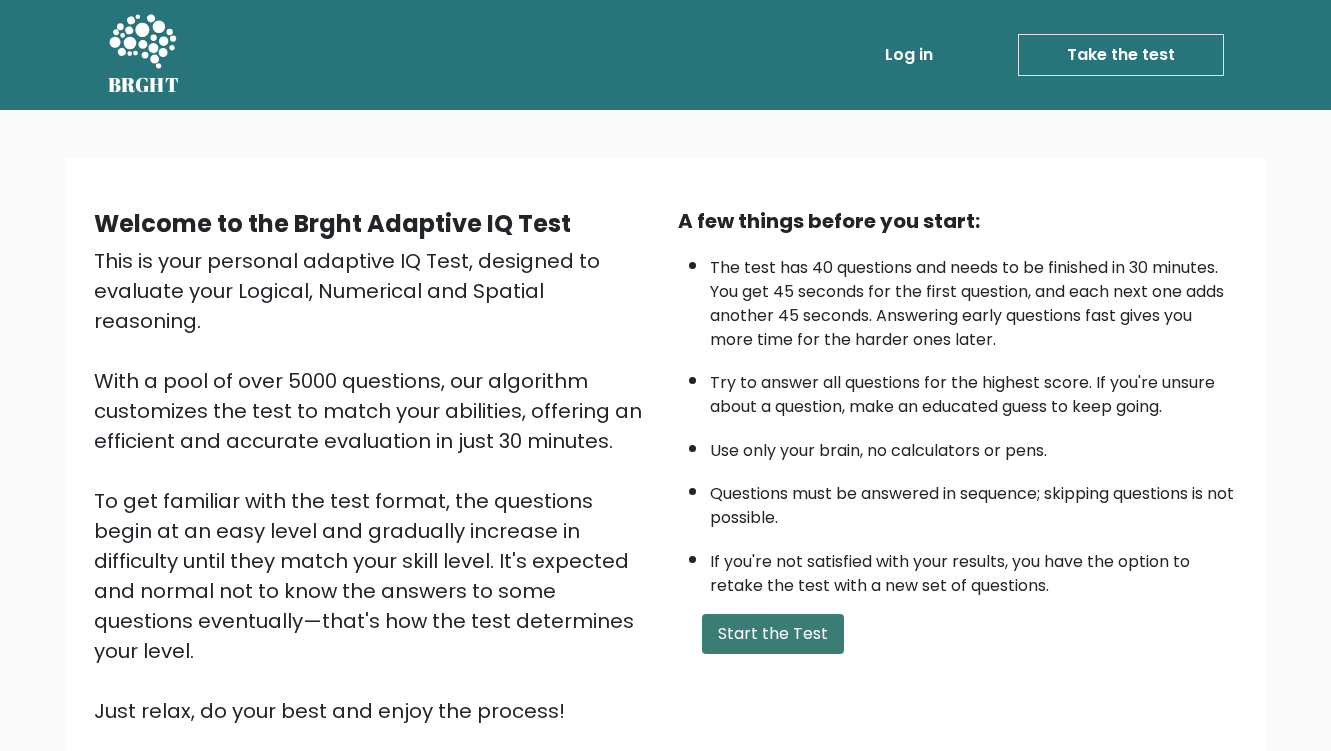 click on "Start the Test" at bounding box center (773, 634) 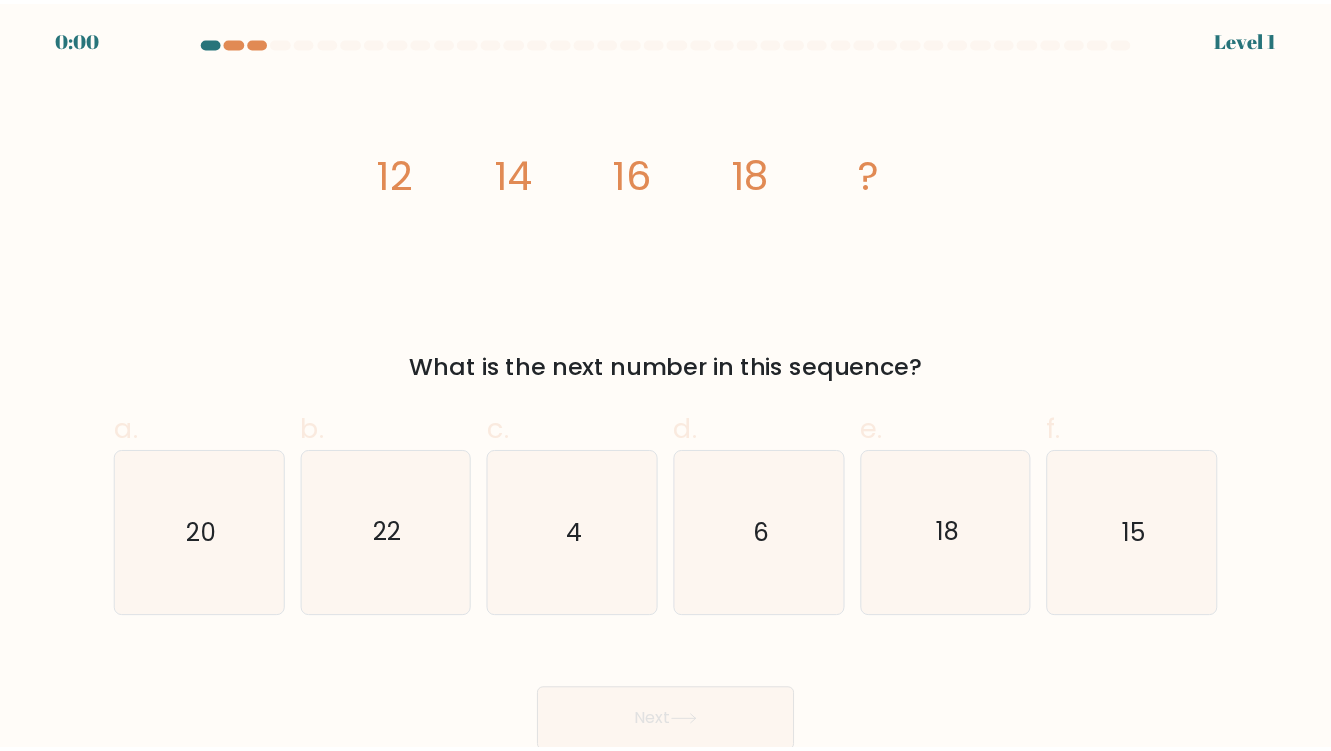scroll, scrollTop: 0, scrollLeft: 0, axis: both 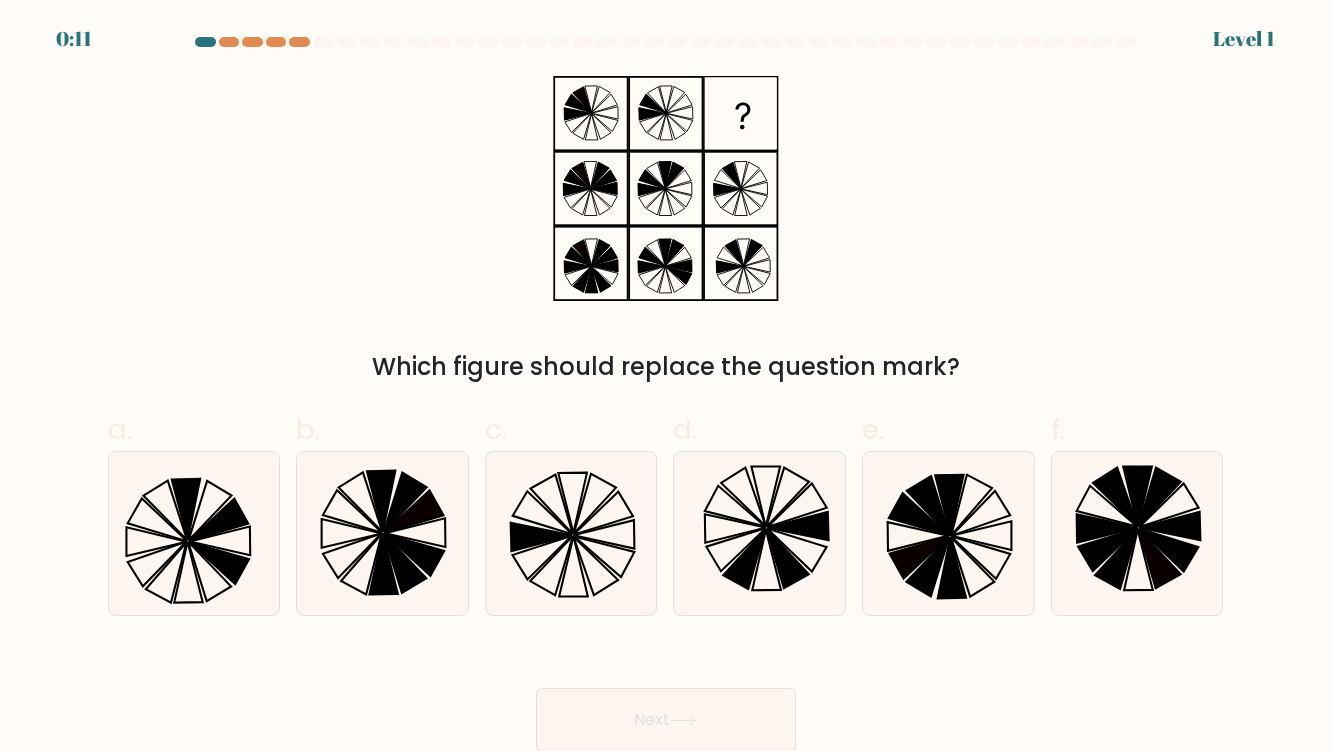 click on "Which figure should replace the question mark?" at bounding box center (666, 230) 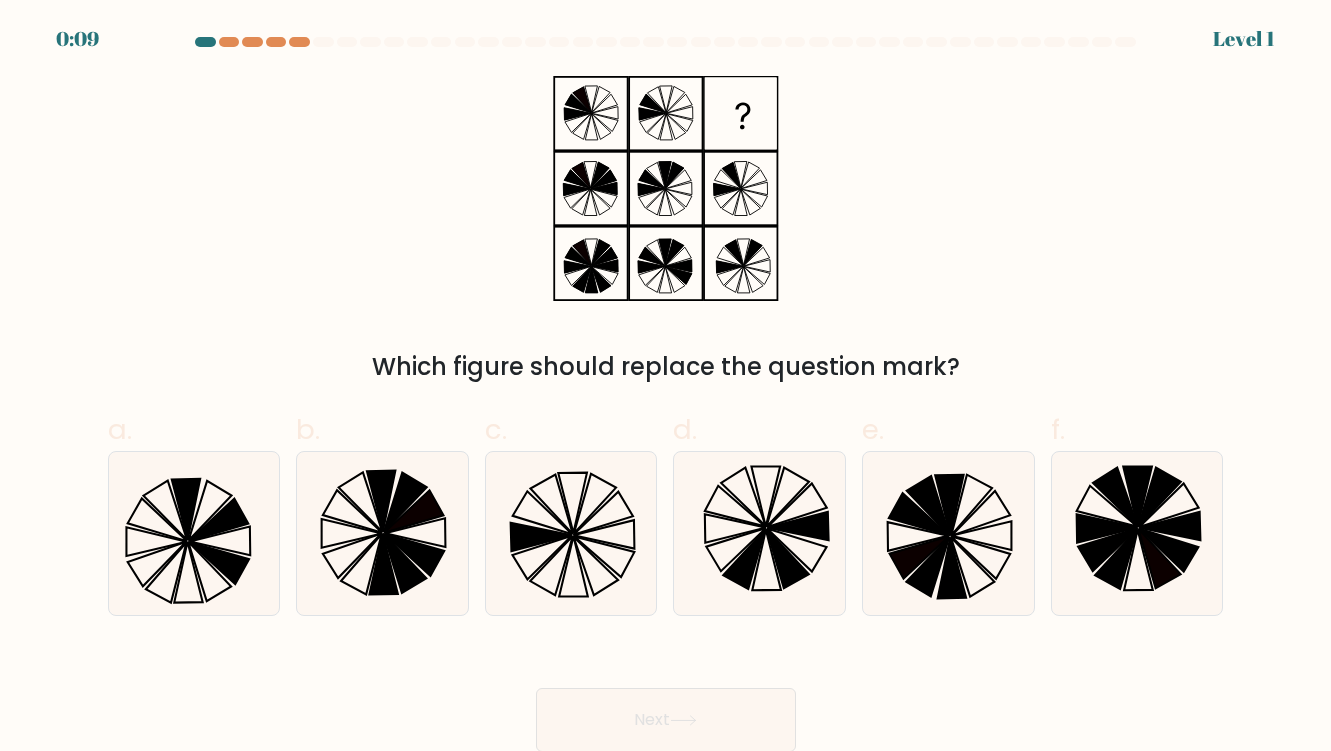 click on "Which figure should replace the question mark?" at bounding box center (666, 230) 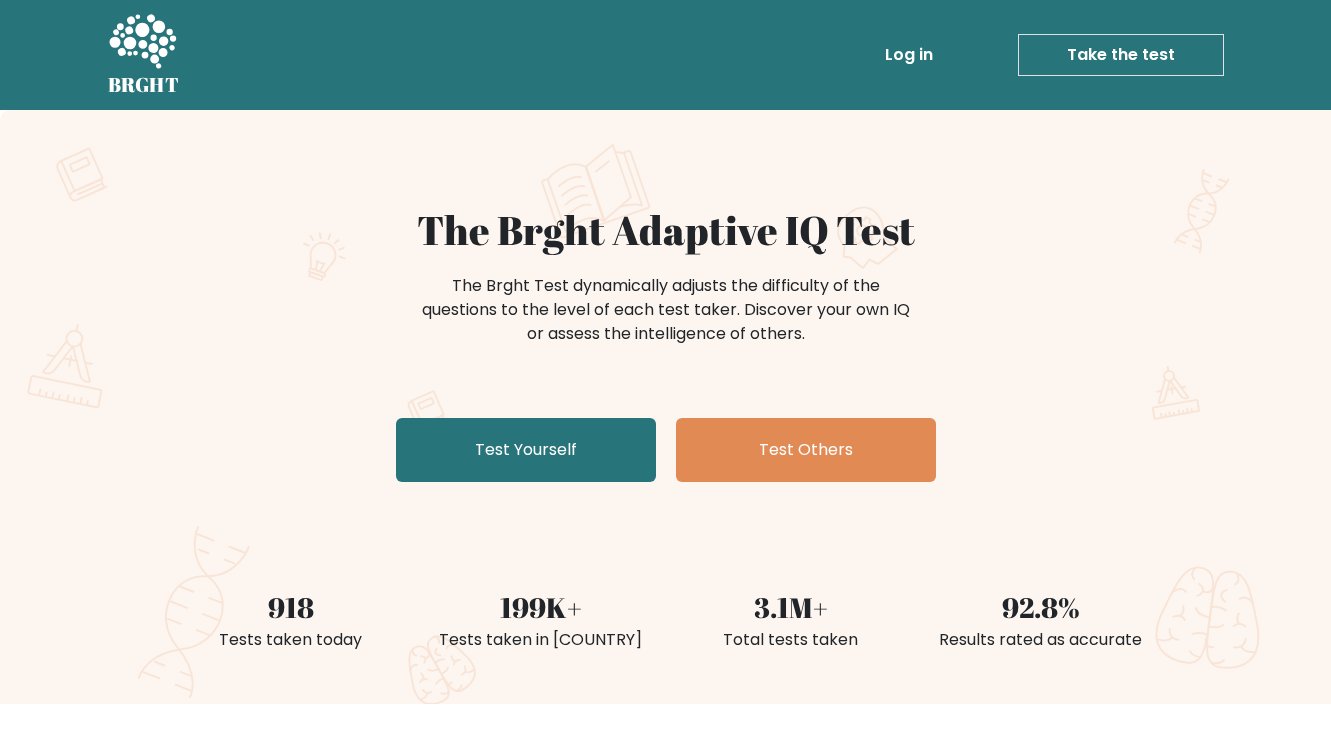 scroll, scrollTop: 0, scrollLeft: 0, axis: both 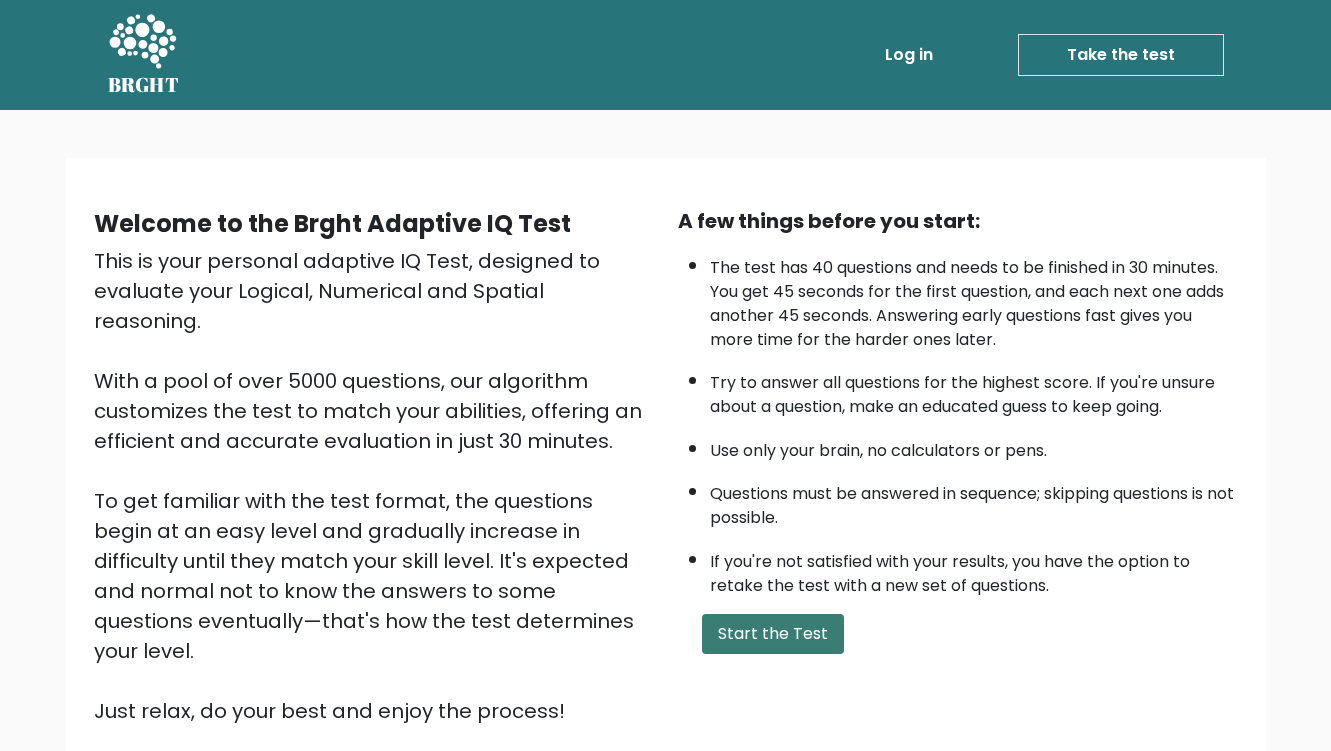 click on "Start the Test" at bounding box center [773, 634] 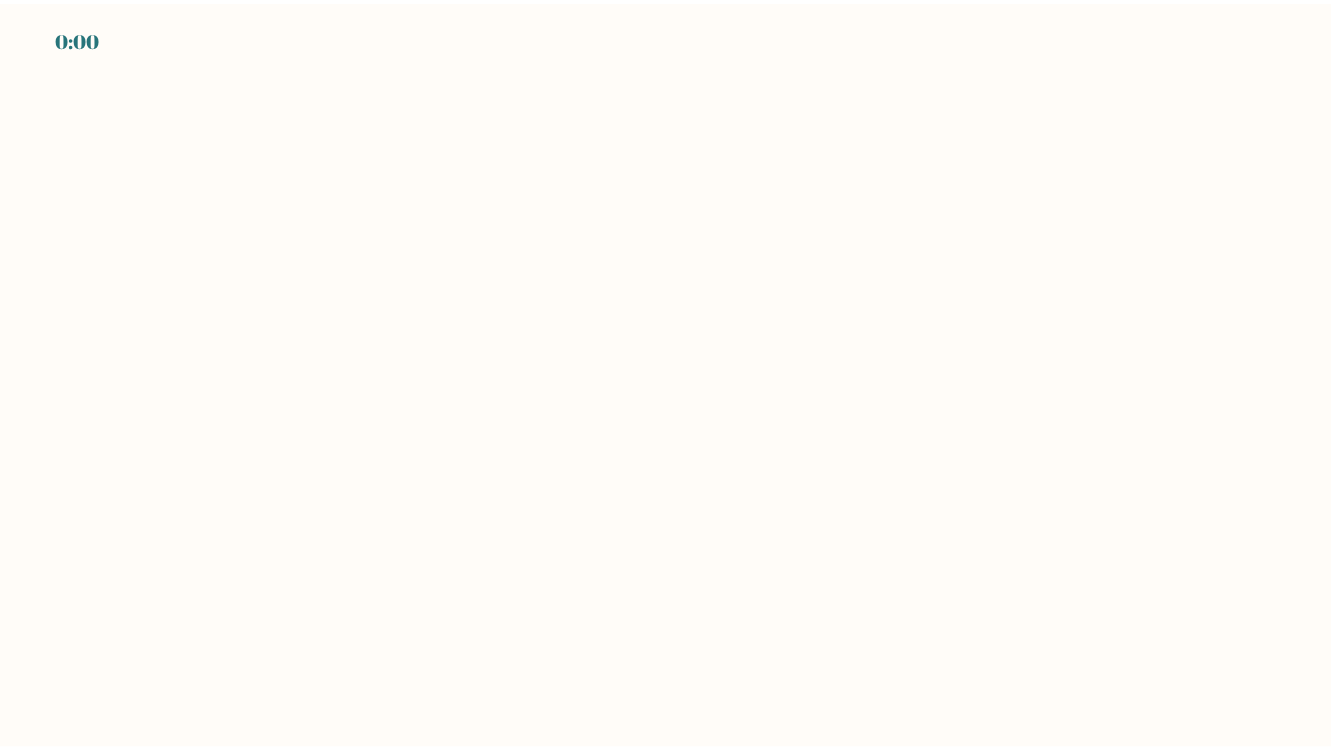 scroll, scrollTop: 0, scrollLeft: 0, axis: both 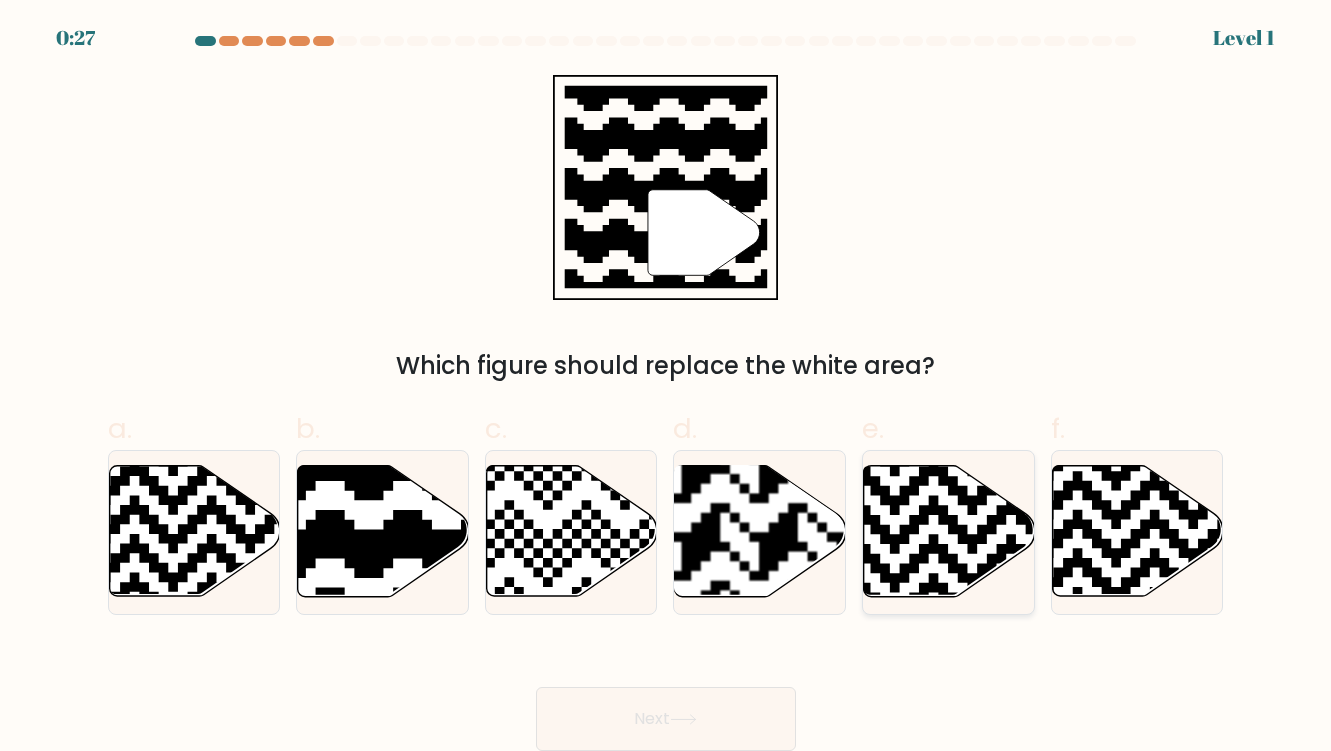 click 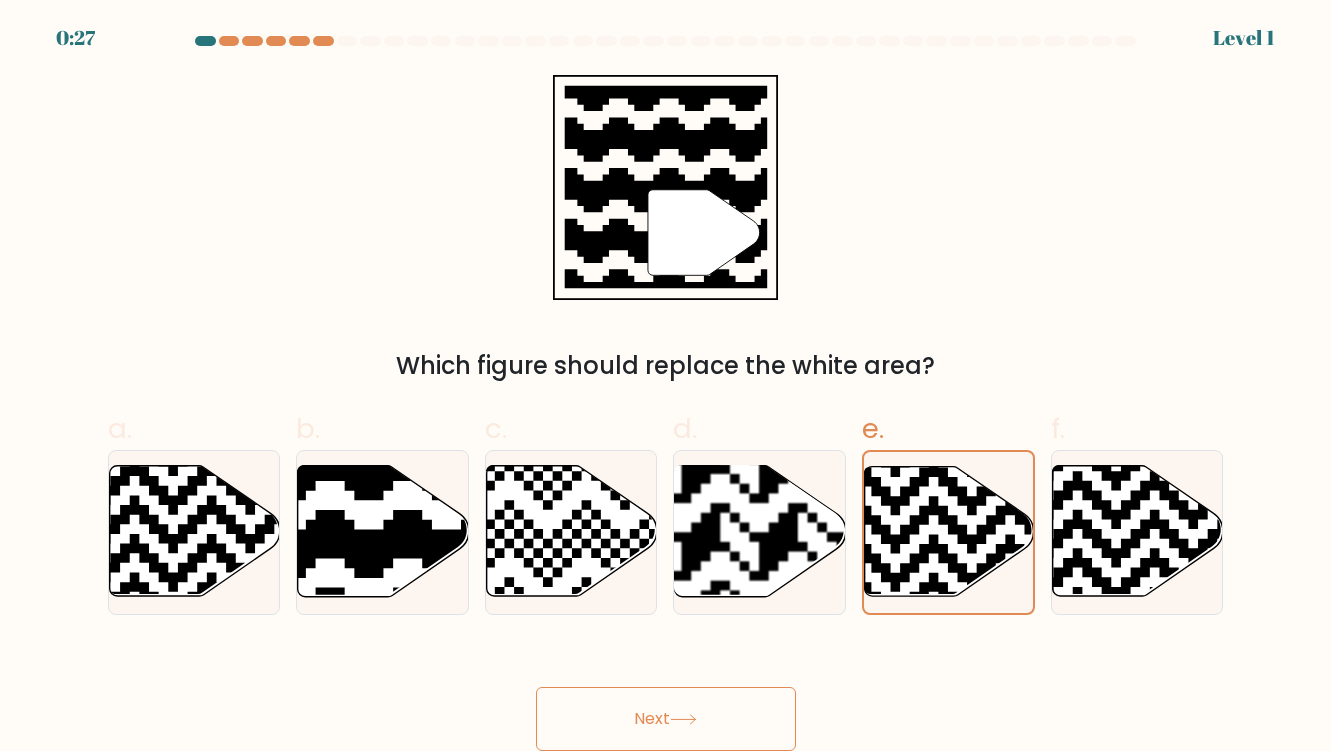 click on "Next" at bounding box center [666, 719] 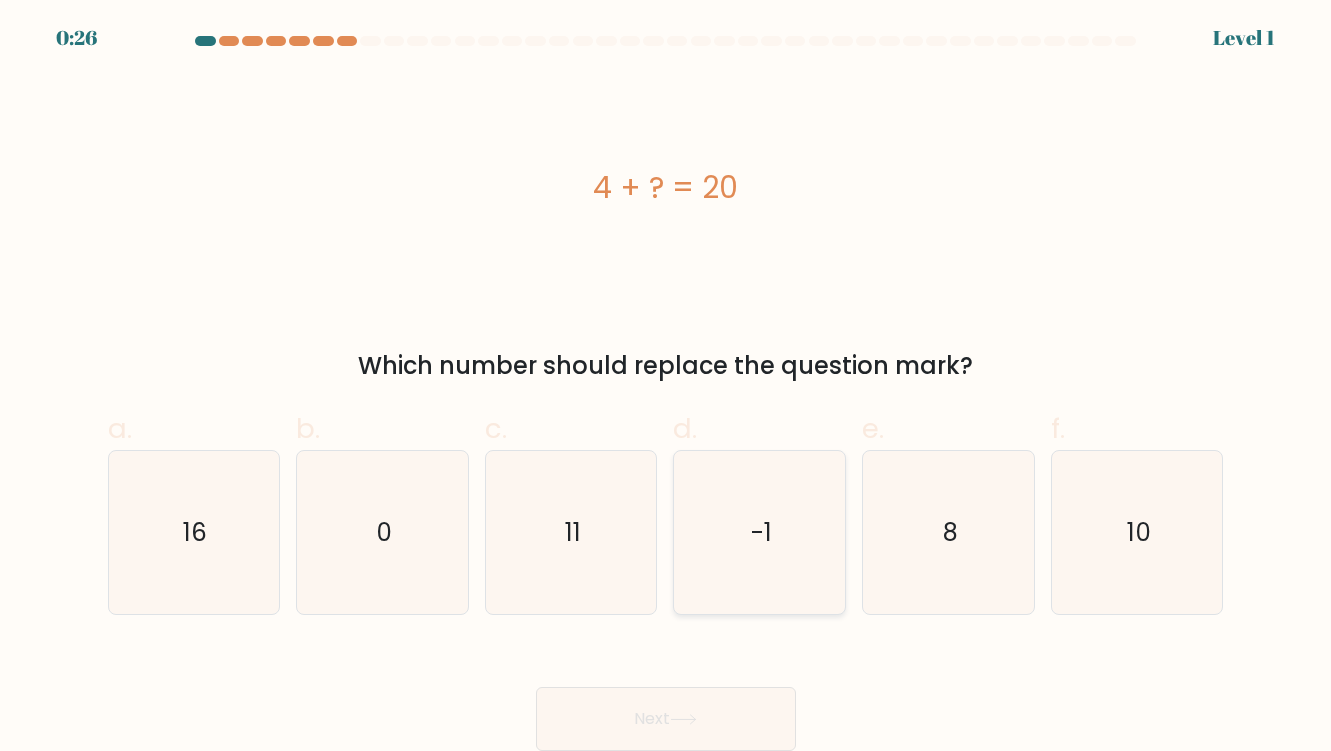 click on "-1" 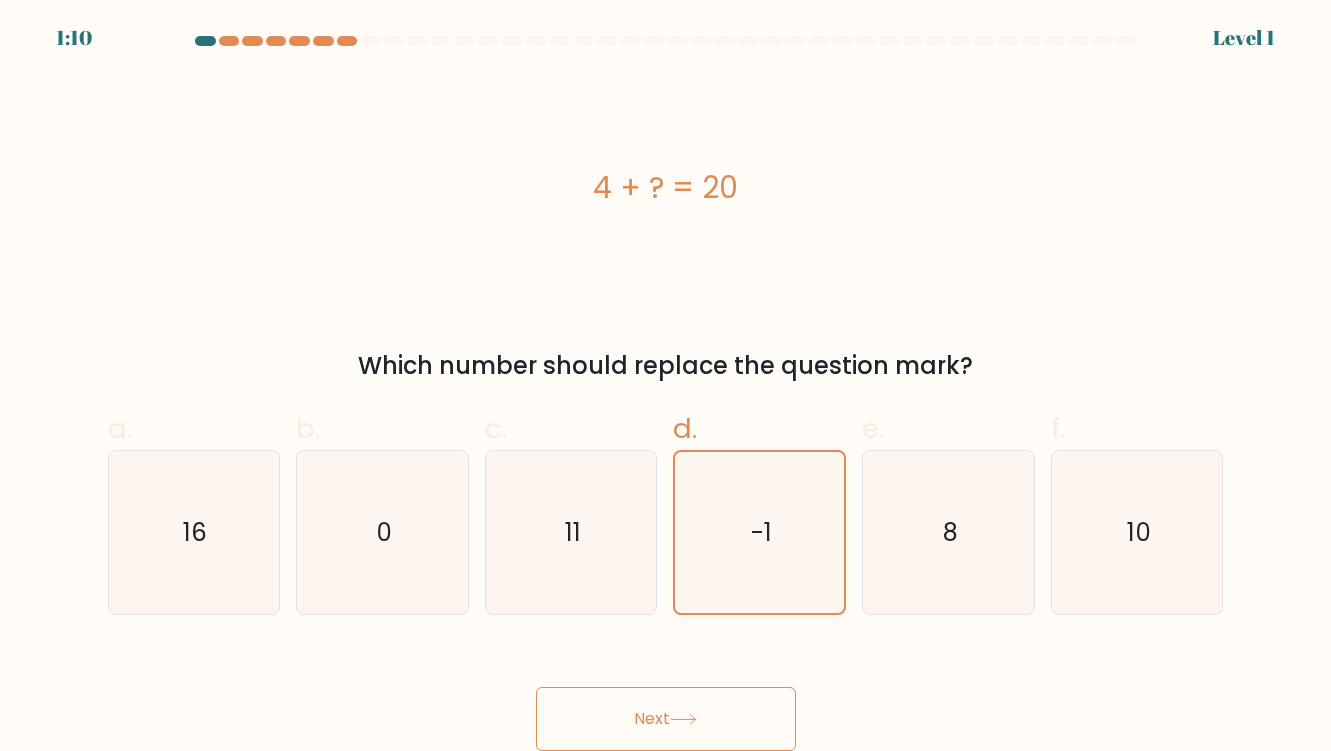 click on "Next" at bounding box center (666, 719) 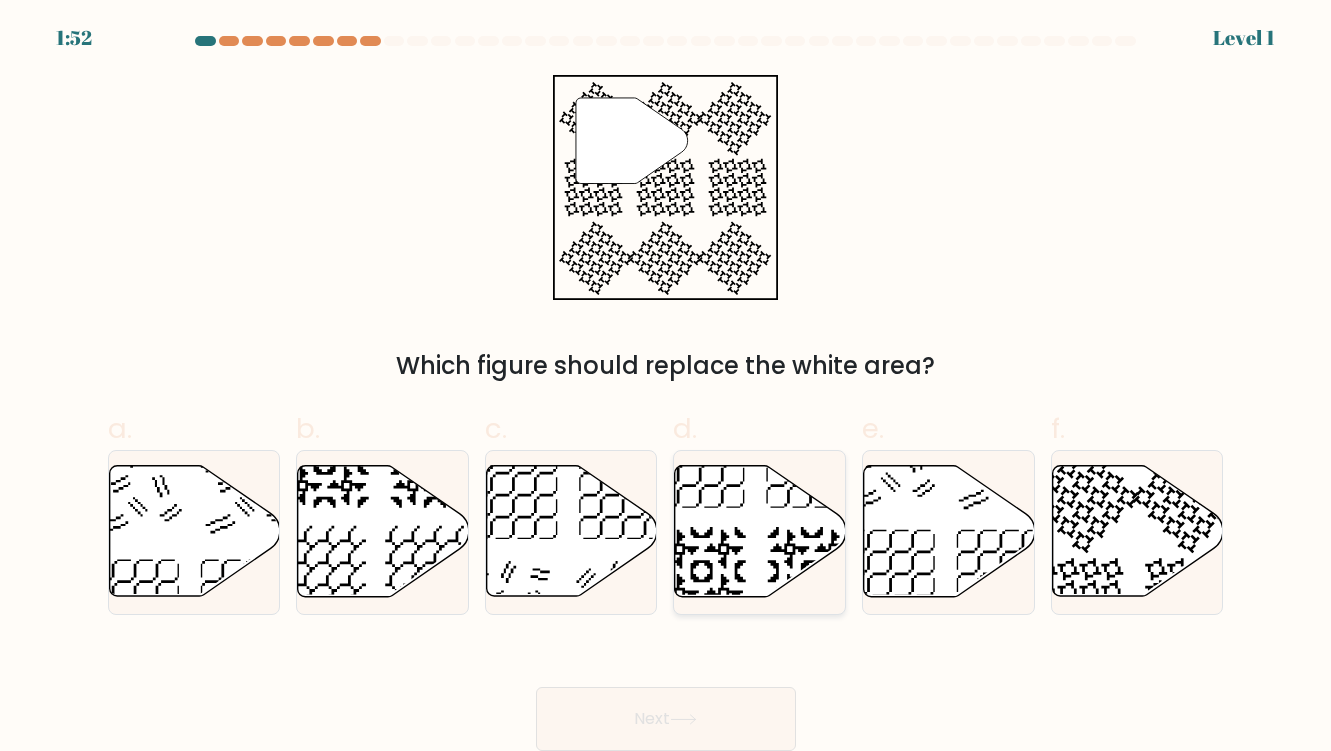 click 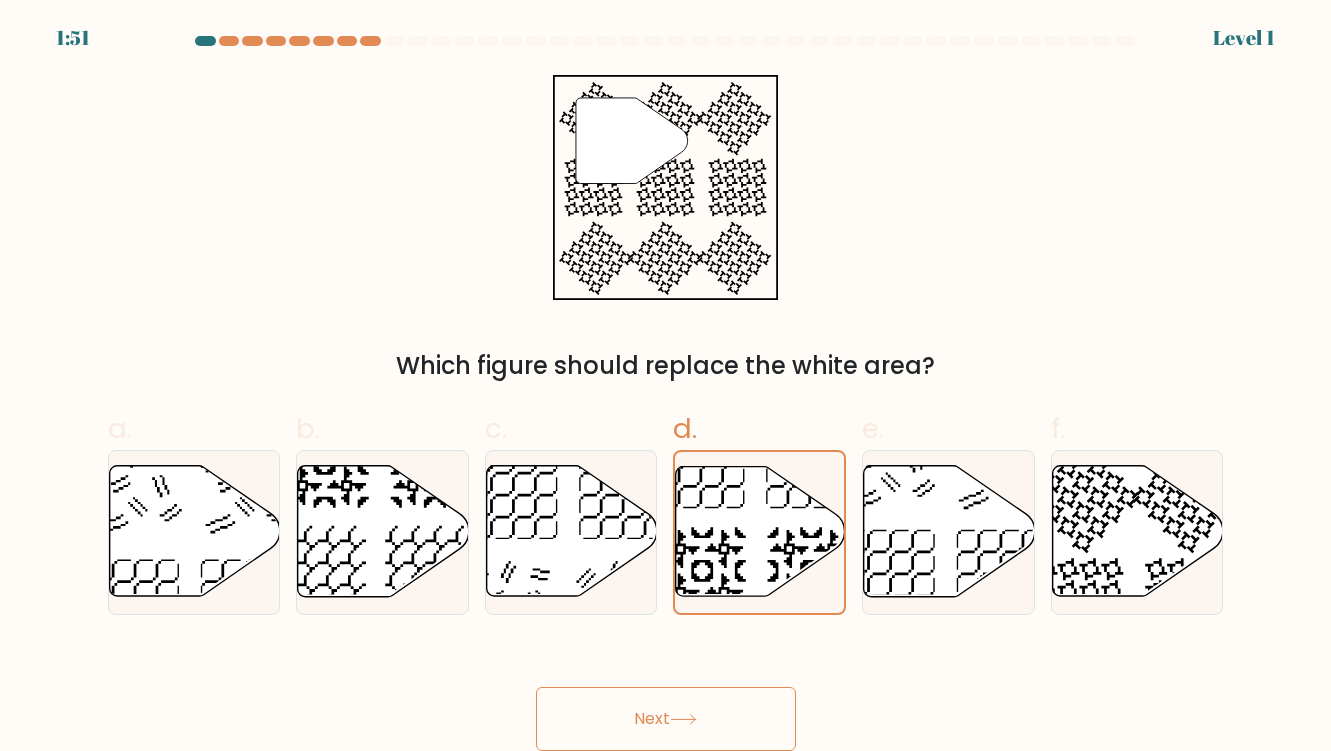 click on "Next" at bounding box center (666, 719) 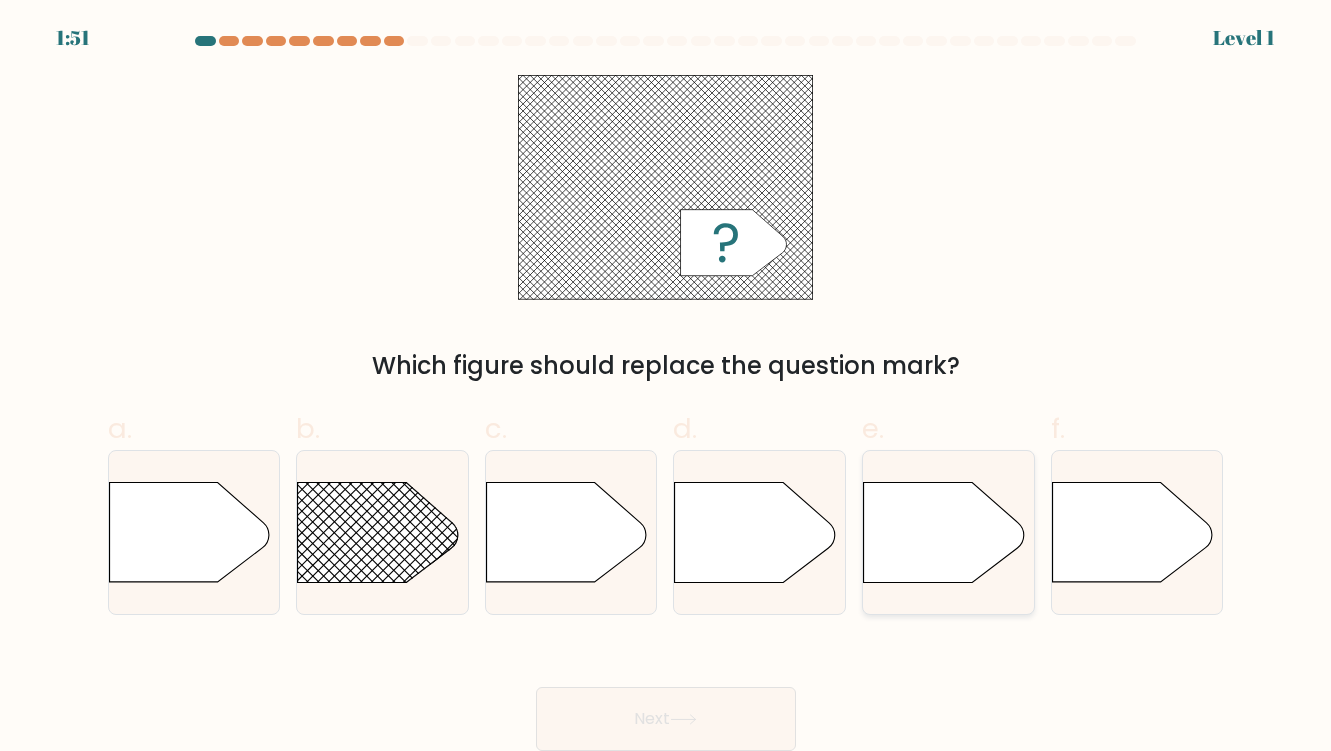 click 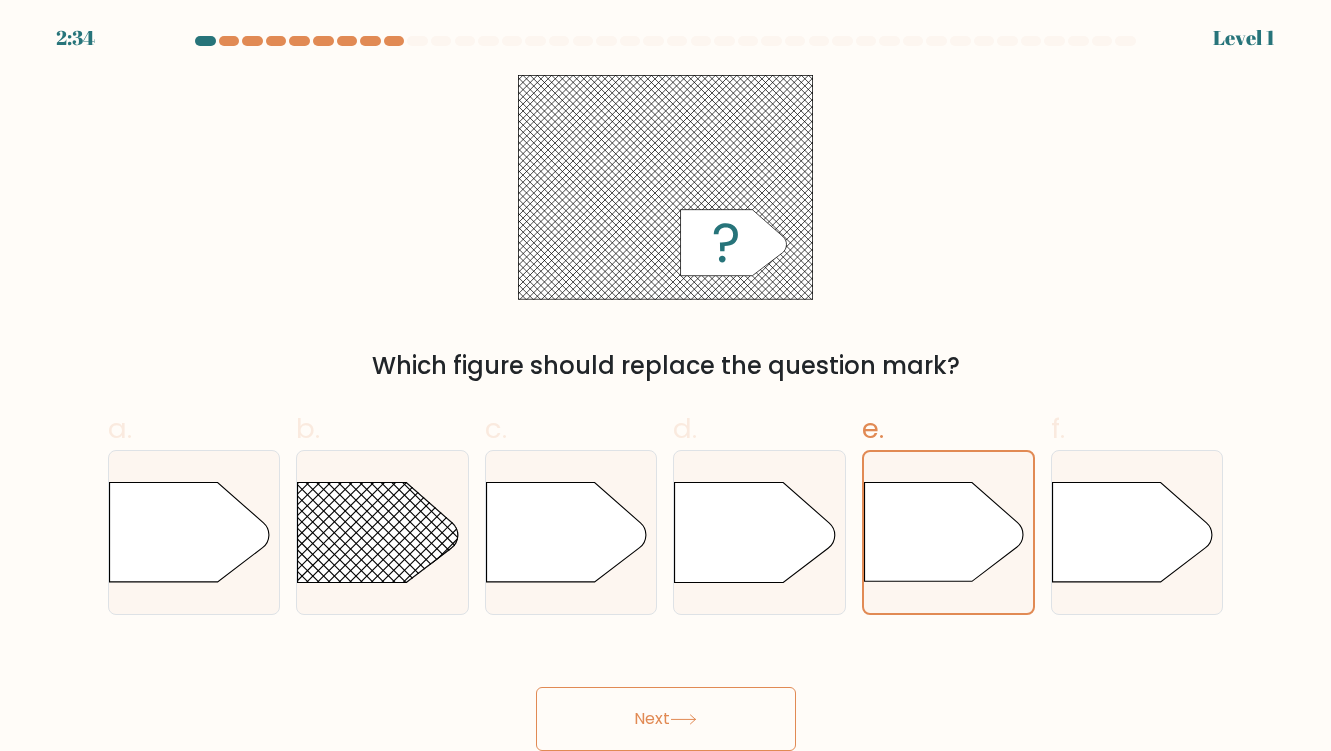click on "Next" at bounding box center [666, 719] 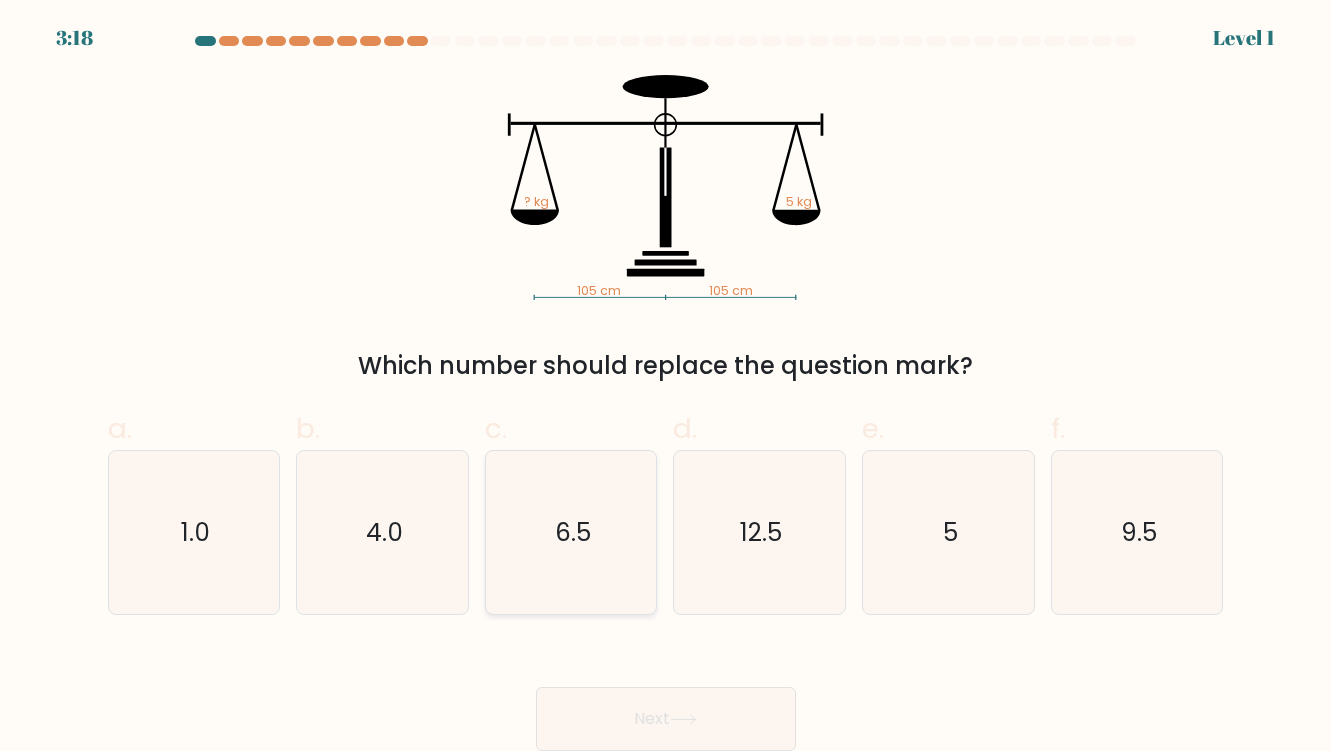 click on "6.5" 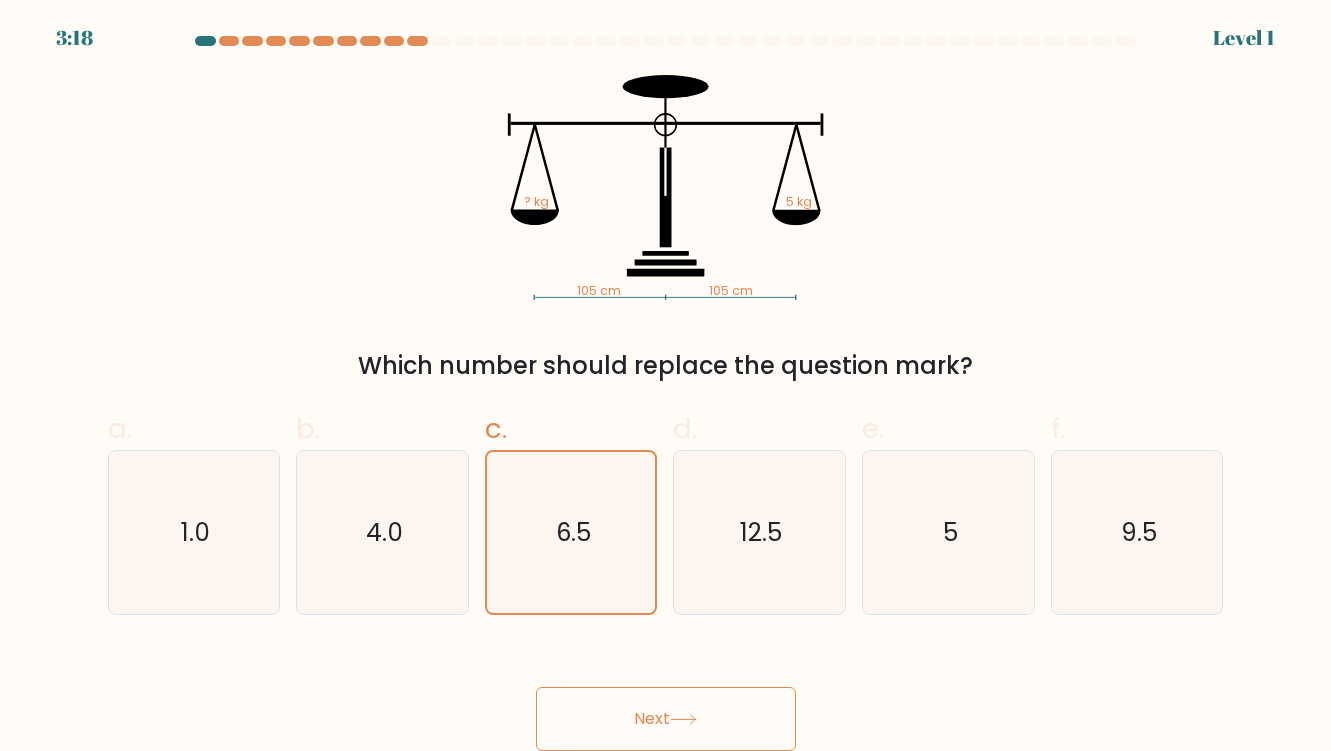 click on "Next" at bounding box center (666, 719) 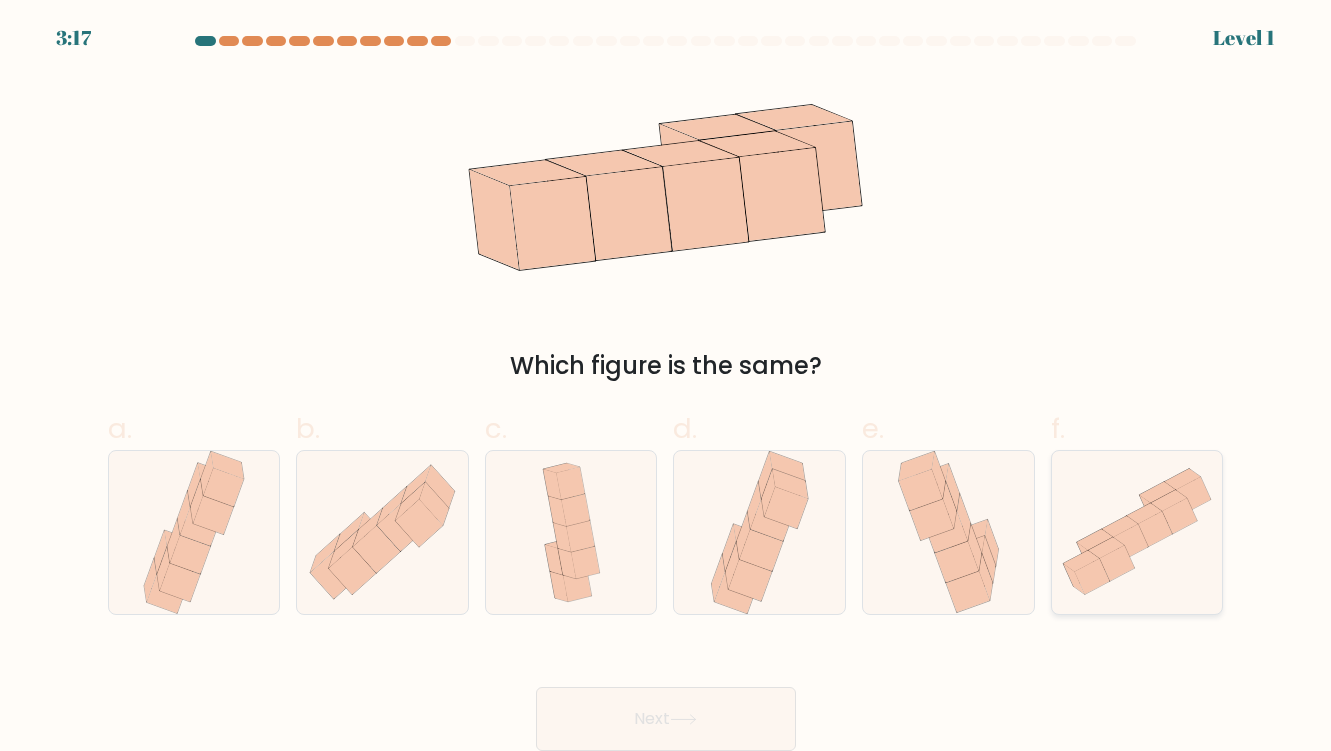 click 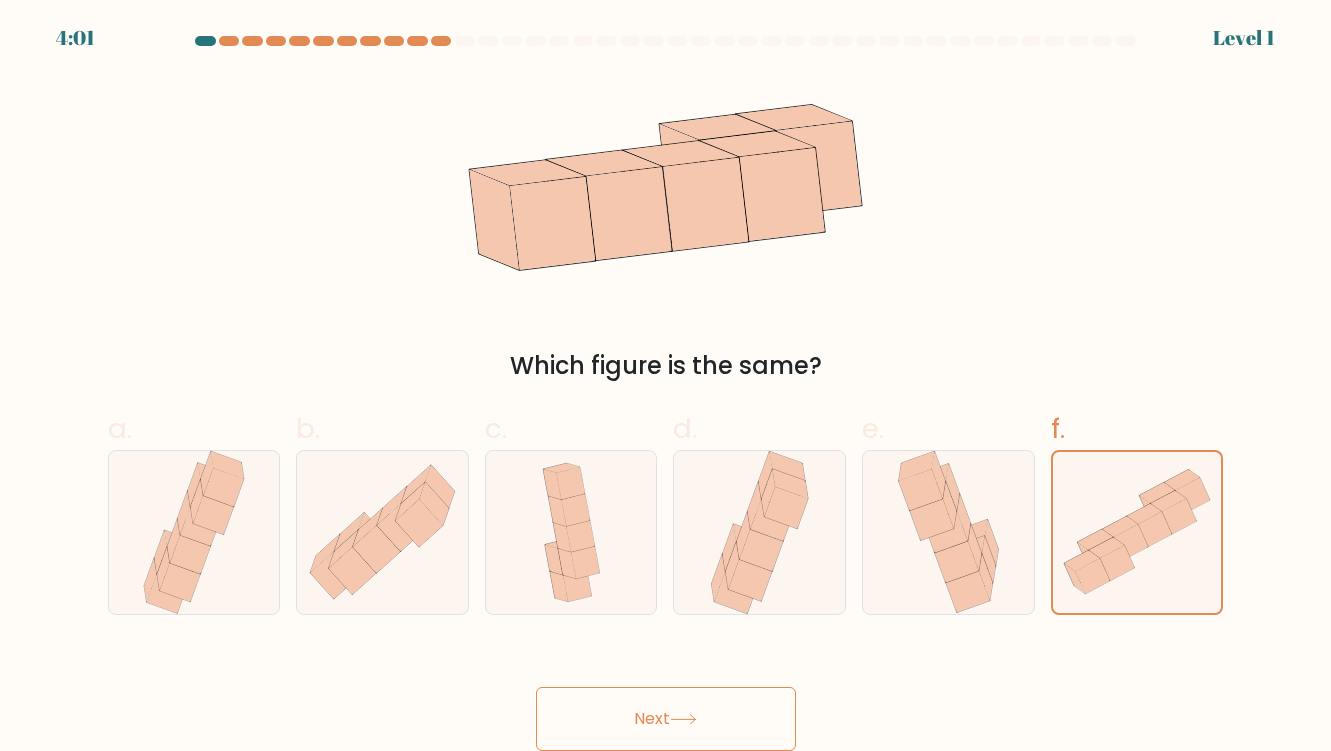 click on "Next" at bounding box center (666, 719) 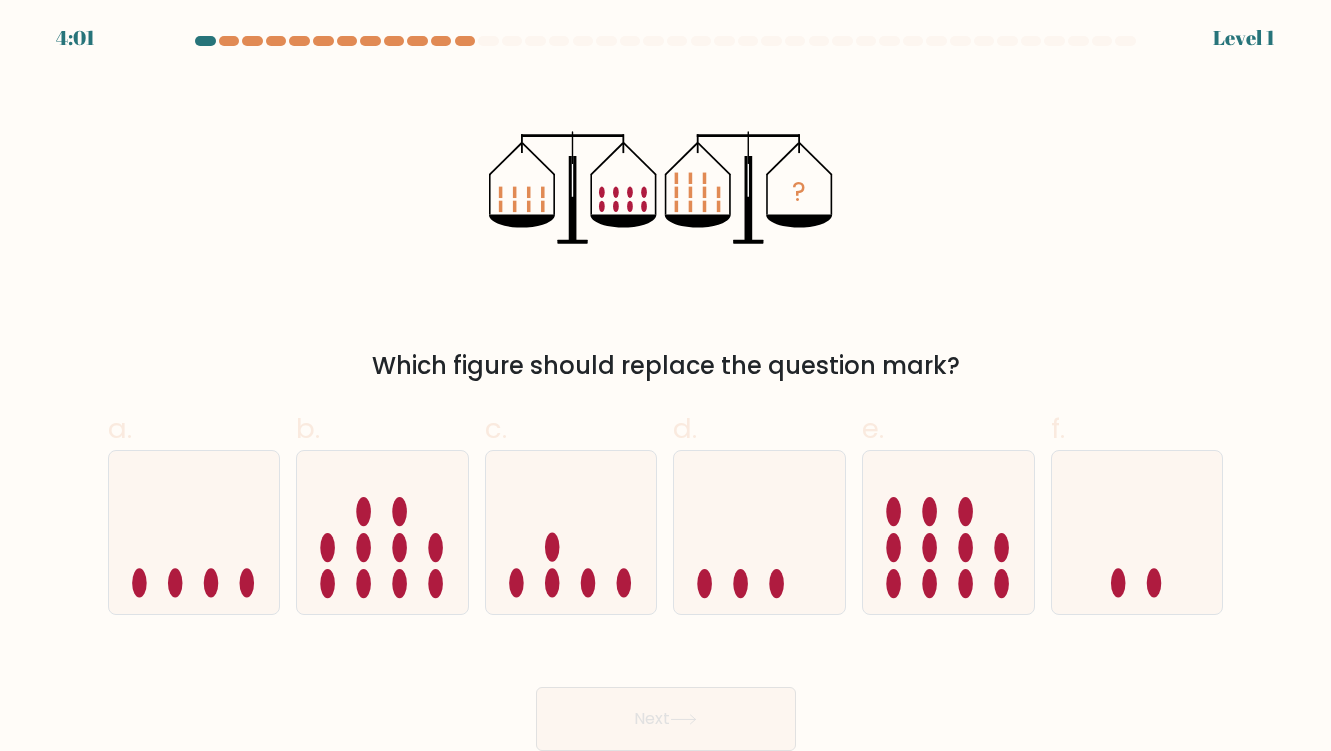 click 